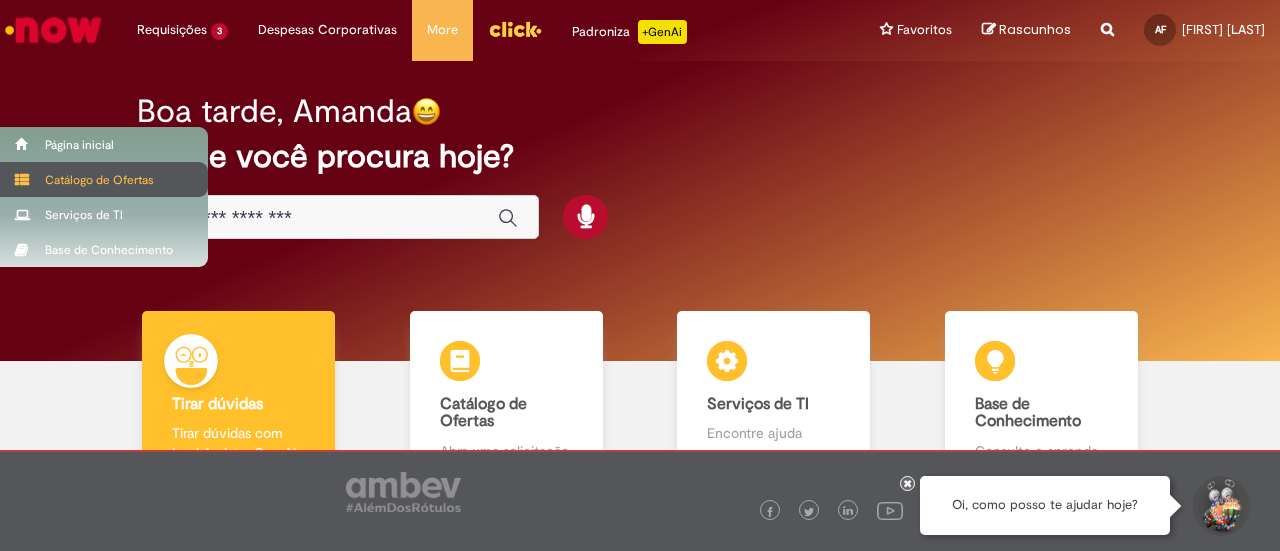 scroll, scrollTop: 0, scrollLeft: 0, axis: both 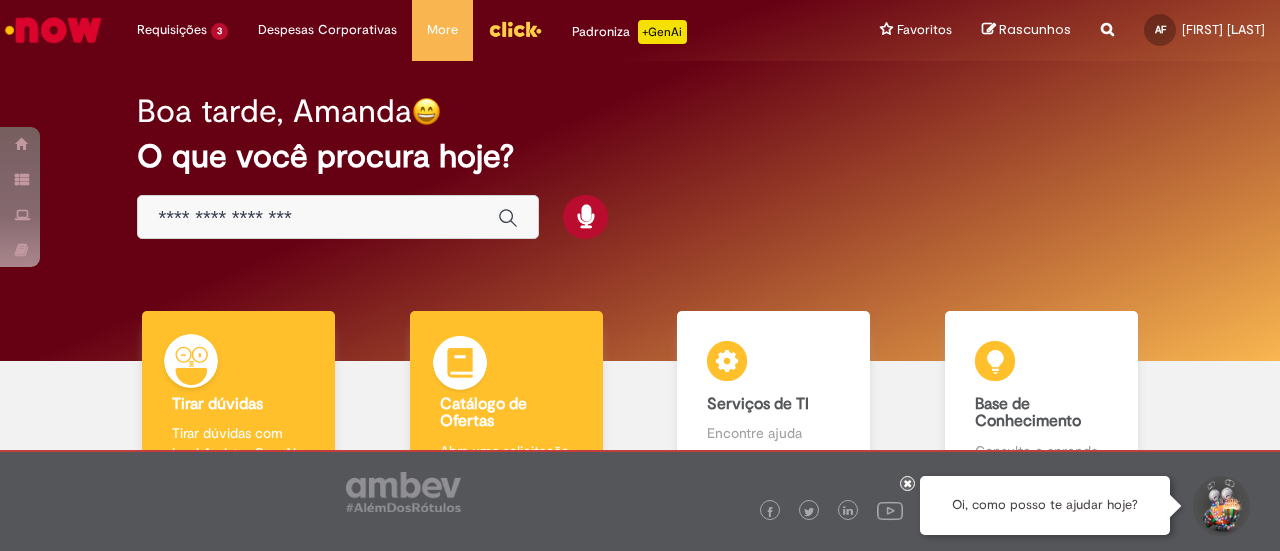 click on "Catálogo de Ofertas
Catálogo de Ofertas
Abra uma solicitação" at bounding box center [506, 397] 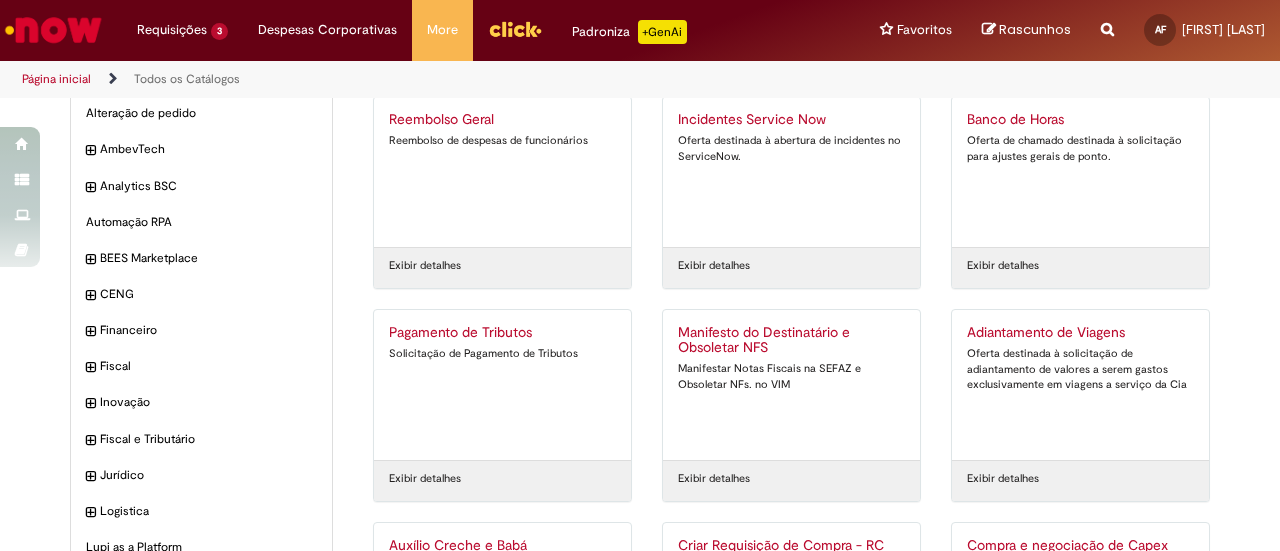 scroll, scrollTop: 200, scrollLeft: 0, axis: vertical 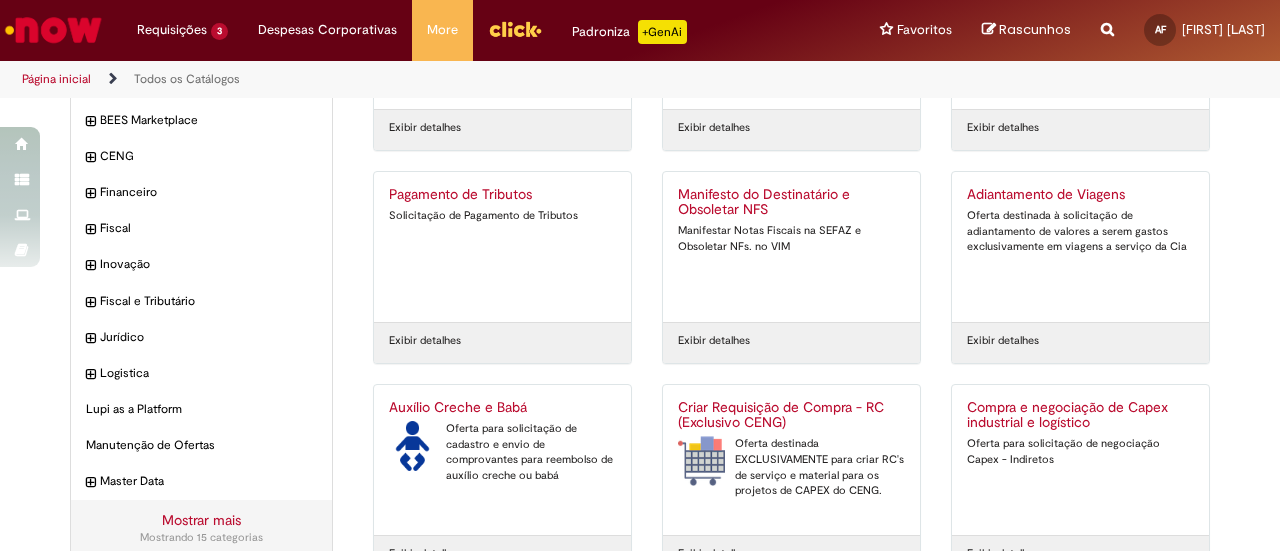 click on "Auxílio Creche e Babá" at bounding box center (502, 408) 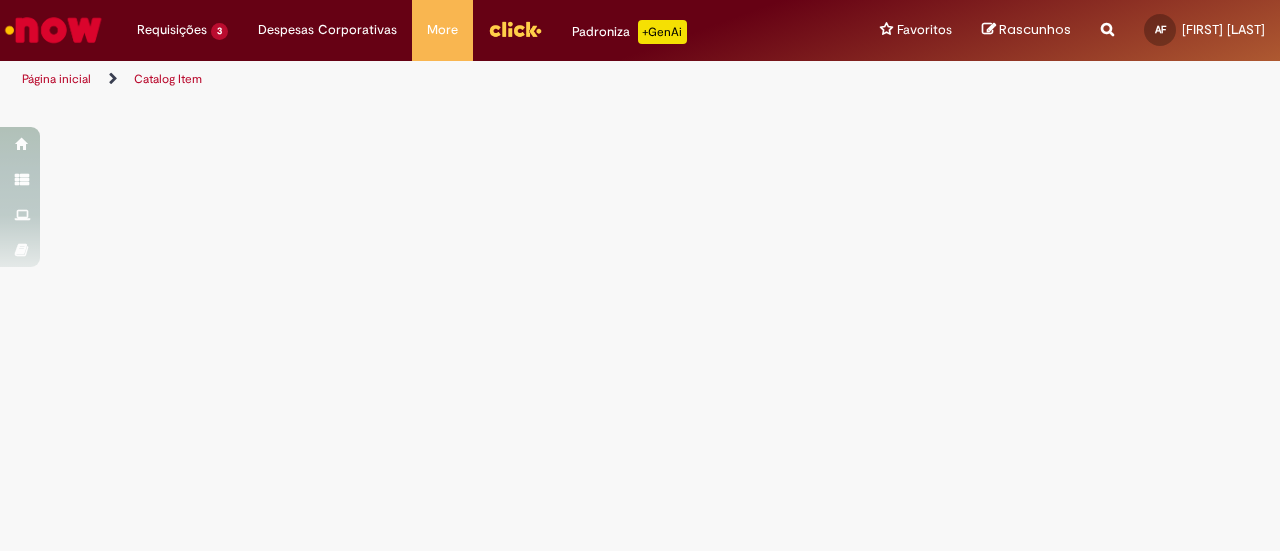 scroll, scrollTop: 0, scrollLeft: 0, axis: both 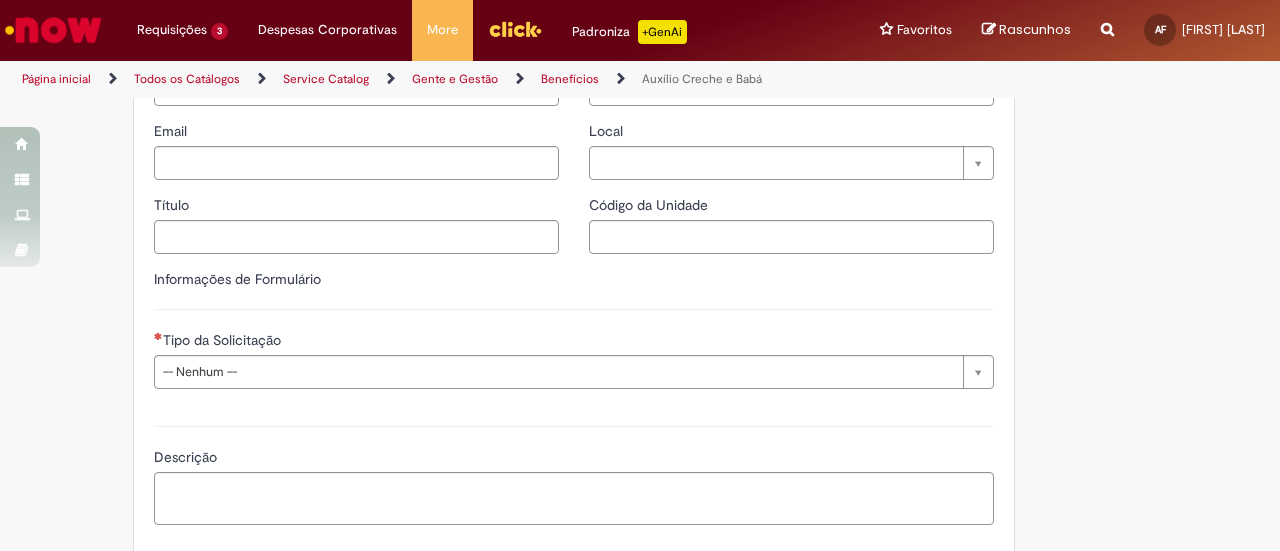 type on "********" 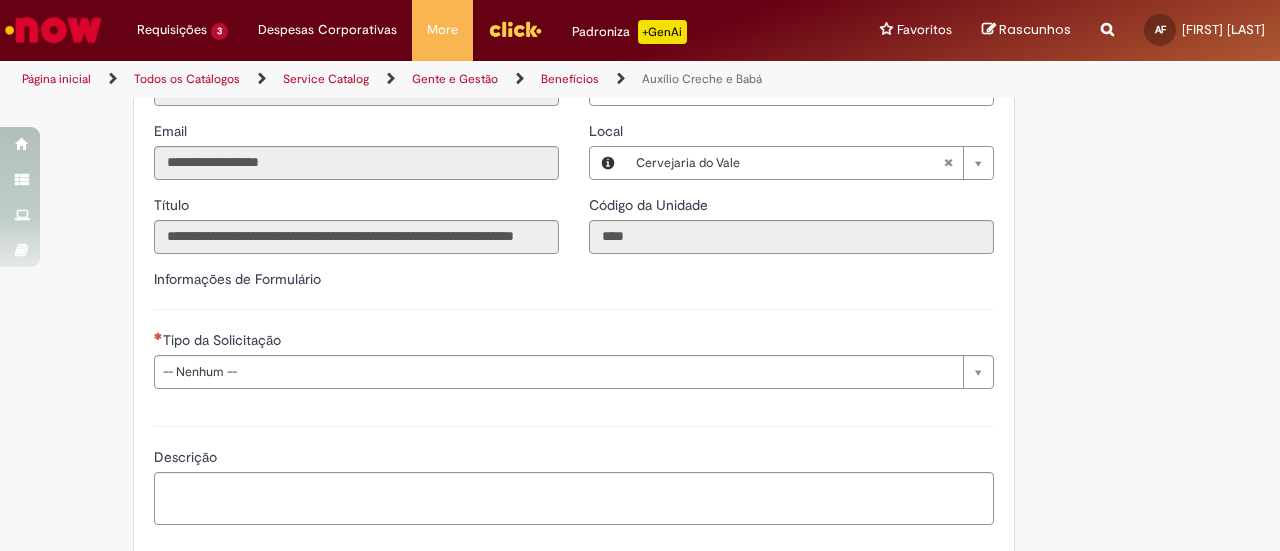 type on "**********" 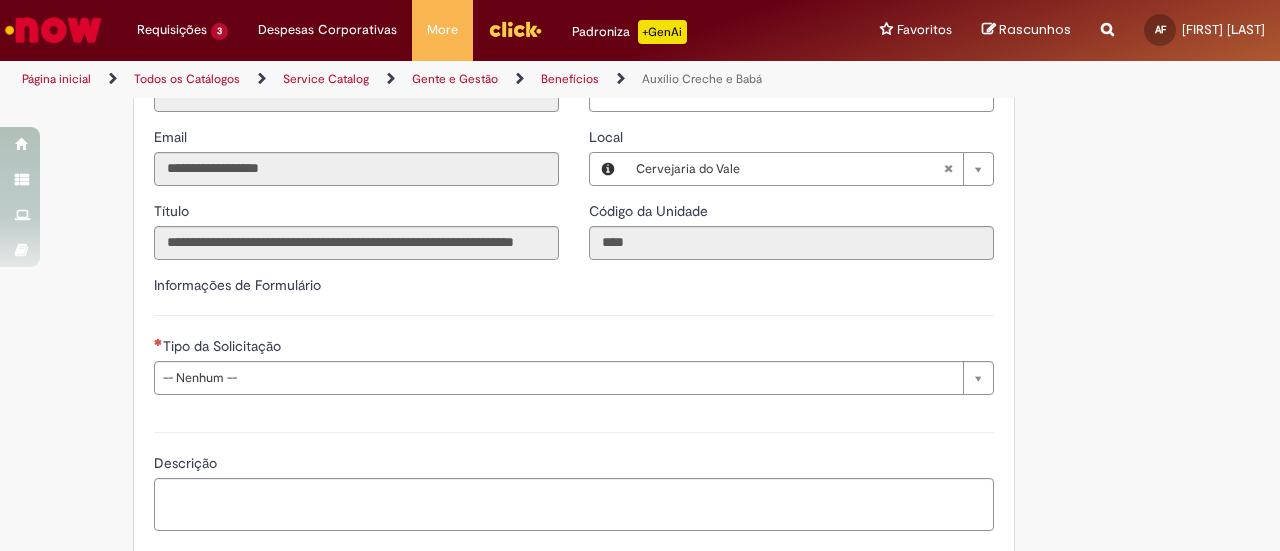 type on "**********" 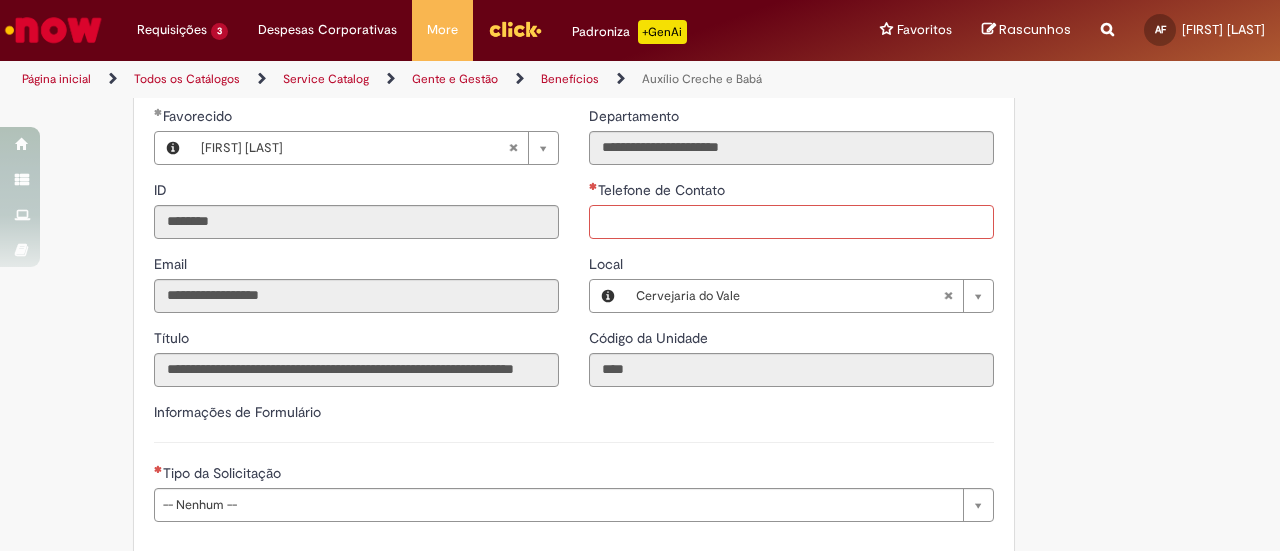 scroll, scrollTop: 190, scrollLeft: 0, axis: vertical 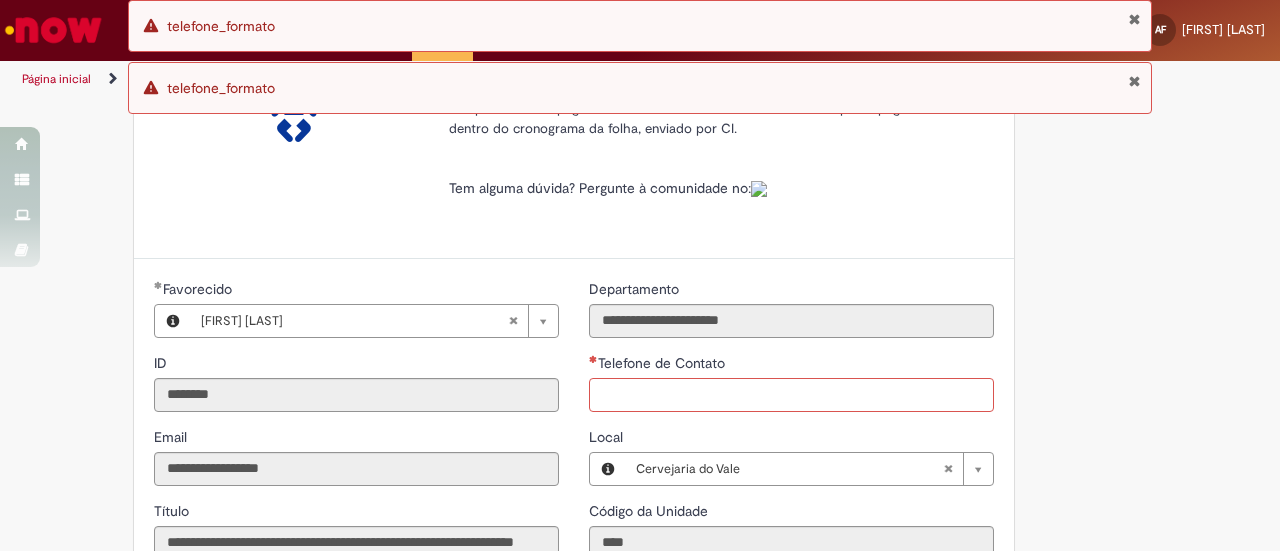 click on "Telefone de Contato" at bounding box center (791, 395) 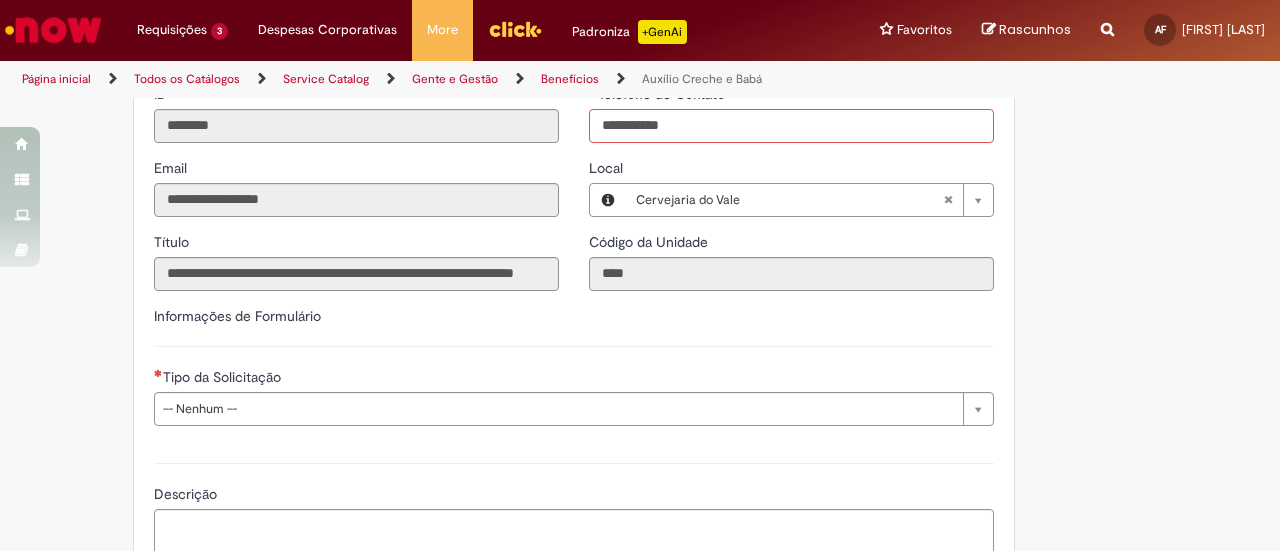 scroll, scrollTop: 490, scrollLeft: 0, axis: vertical 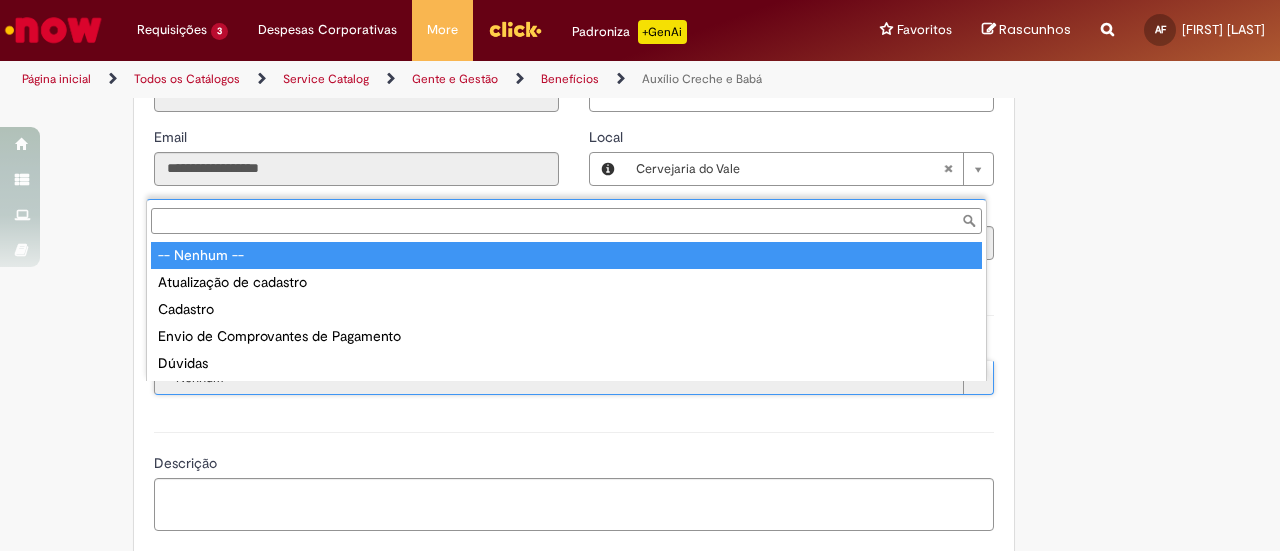 type on "**********" 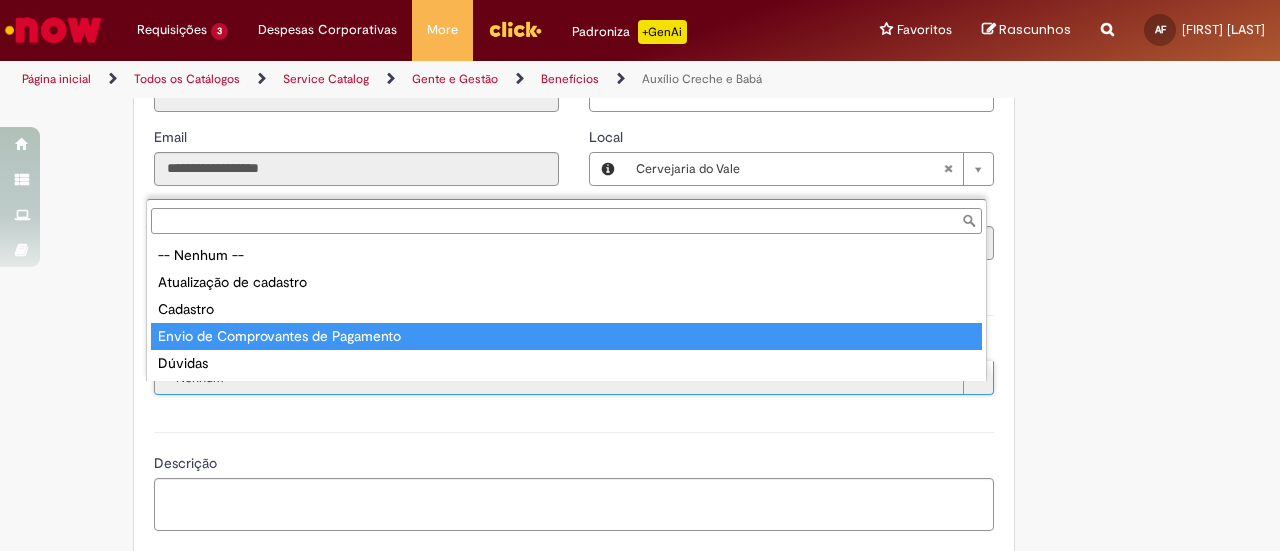 type on "**********" 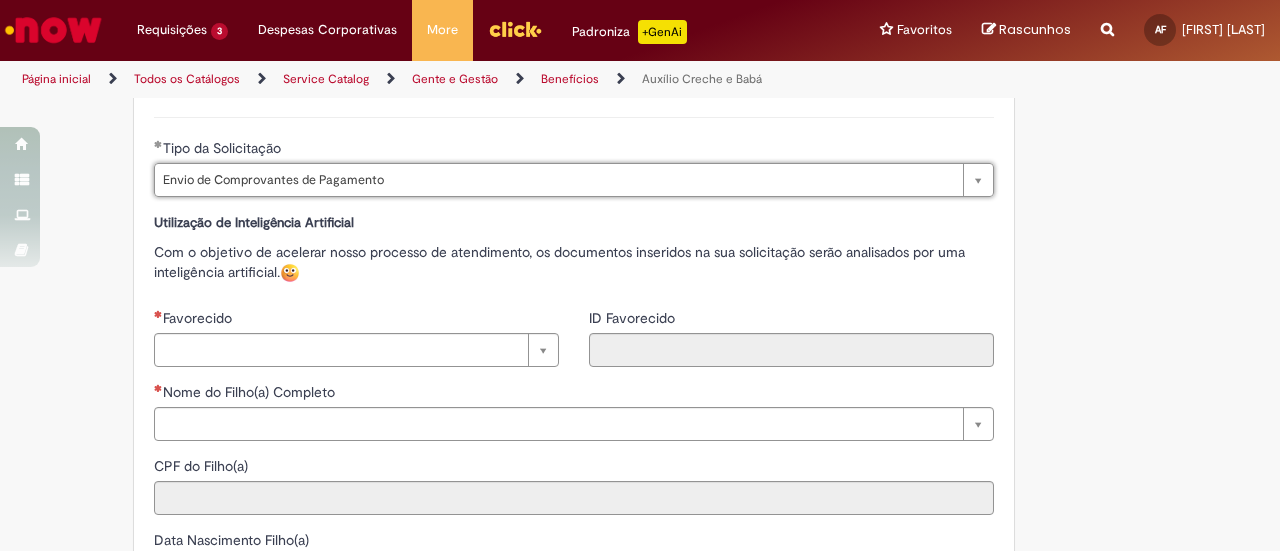 scroll, scrollTop: 690, scrollLeft: 0, axis: vertical 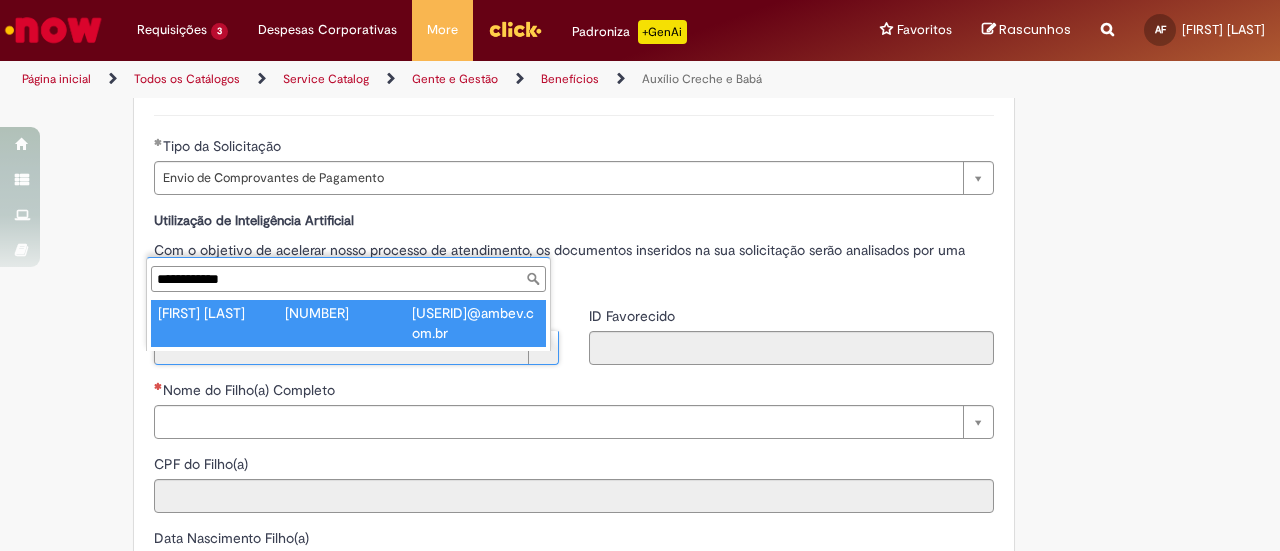 type on "**********" 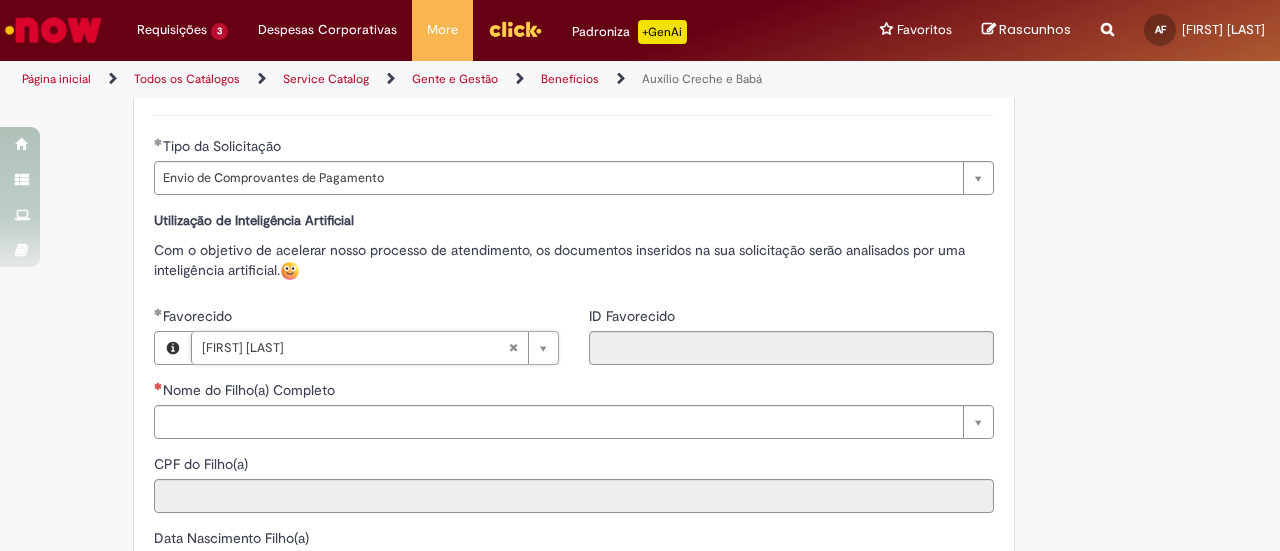 type on "********" 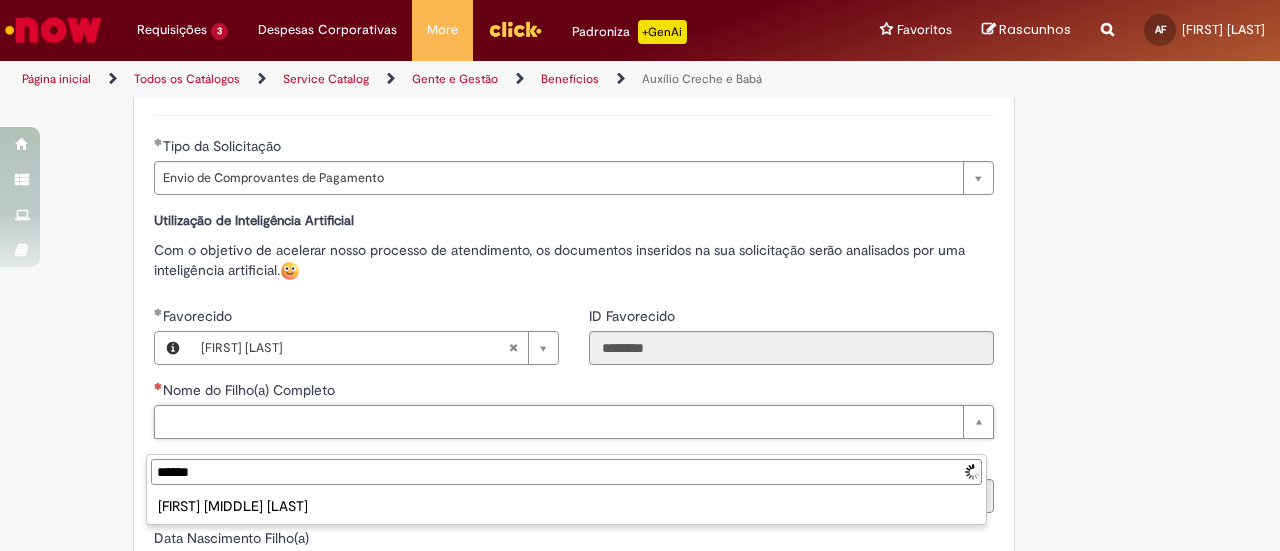 type on "******" 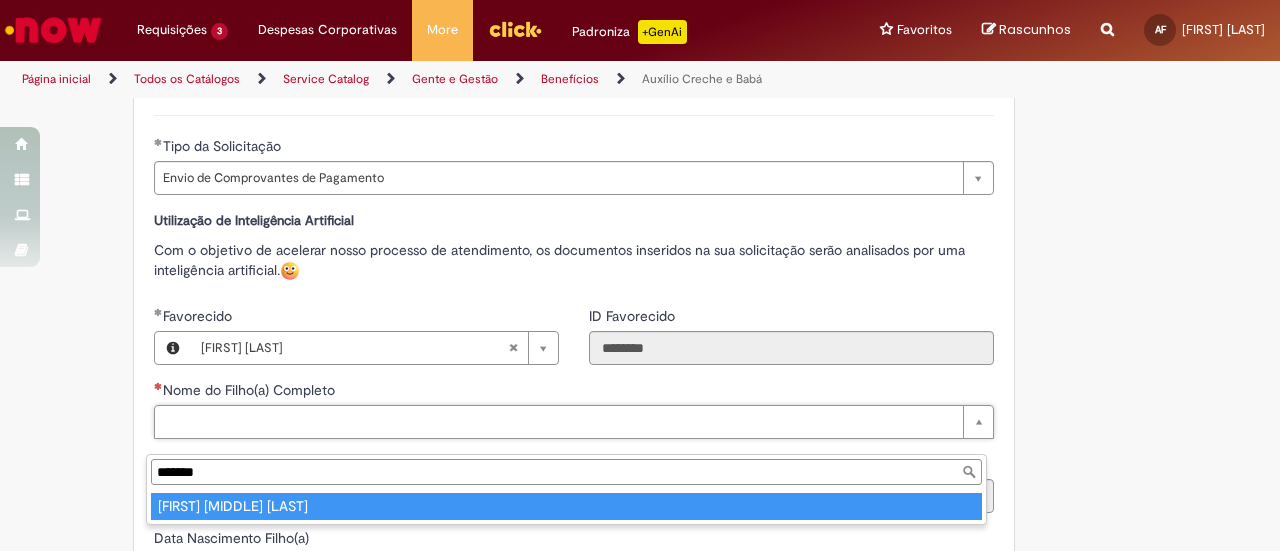 type on "**********" 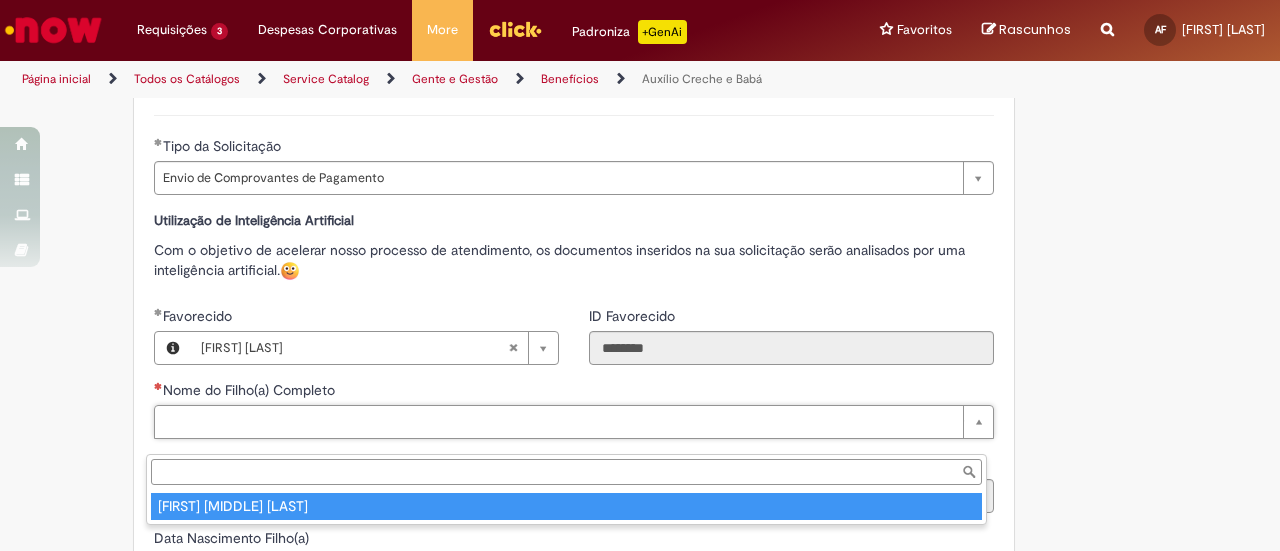 type on "**********" 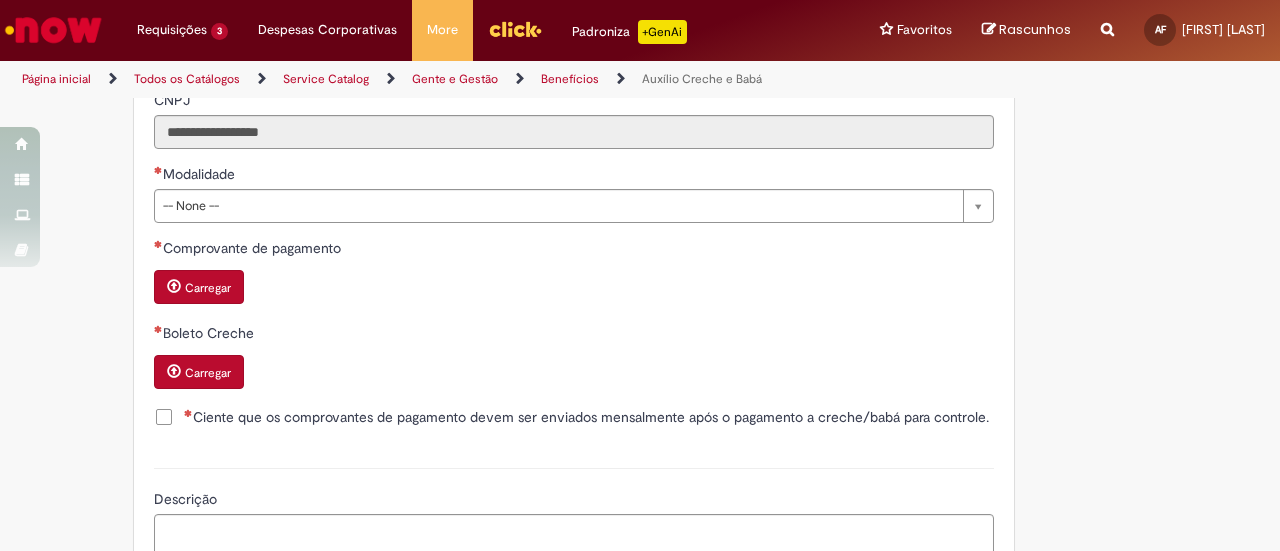 scroll, scrollTop: 1290, scrollLeft: 0, axis: vertical 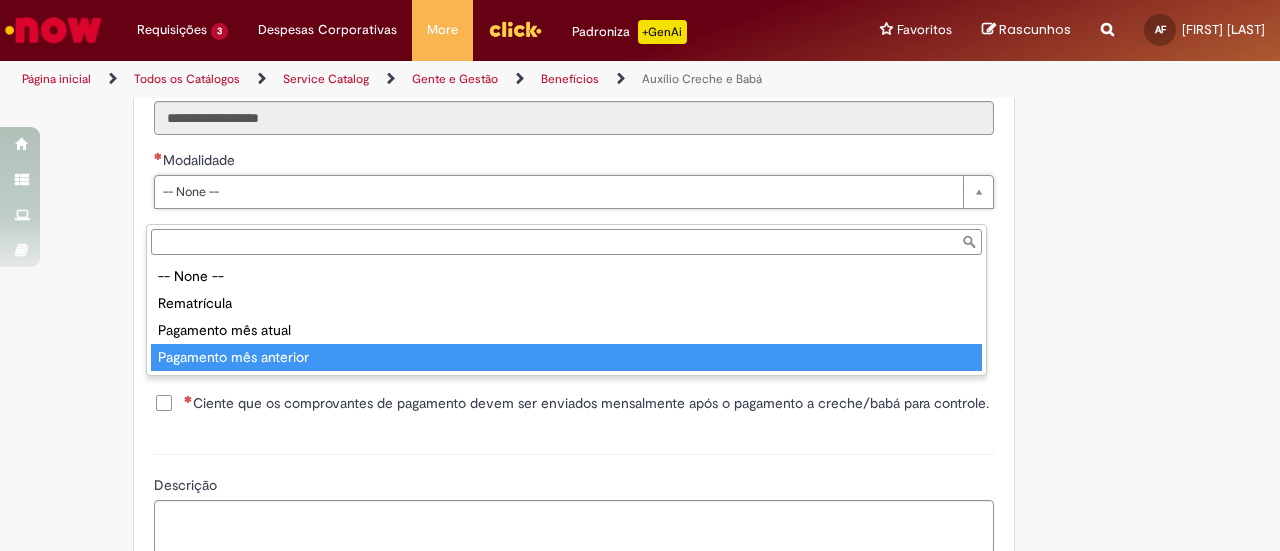 type on "**********" 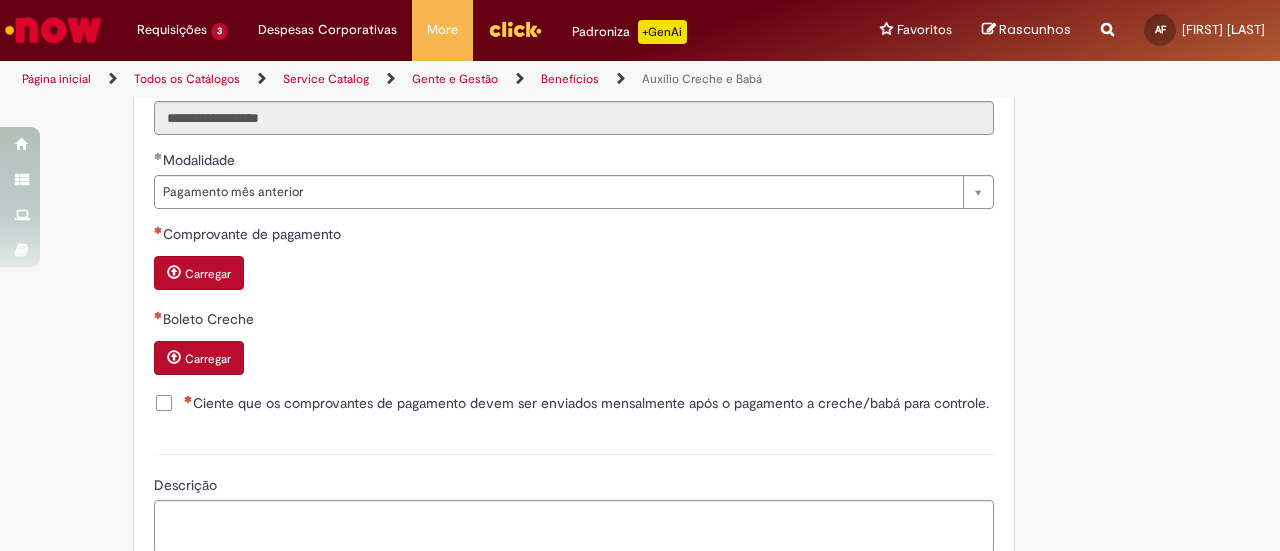 click on "Carregar" at bounding box center [208, 274] 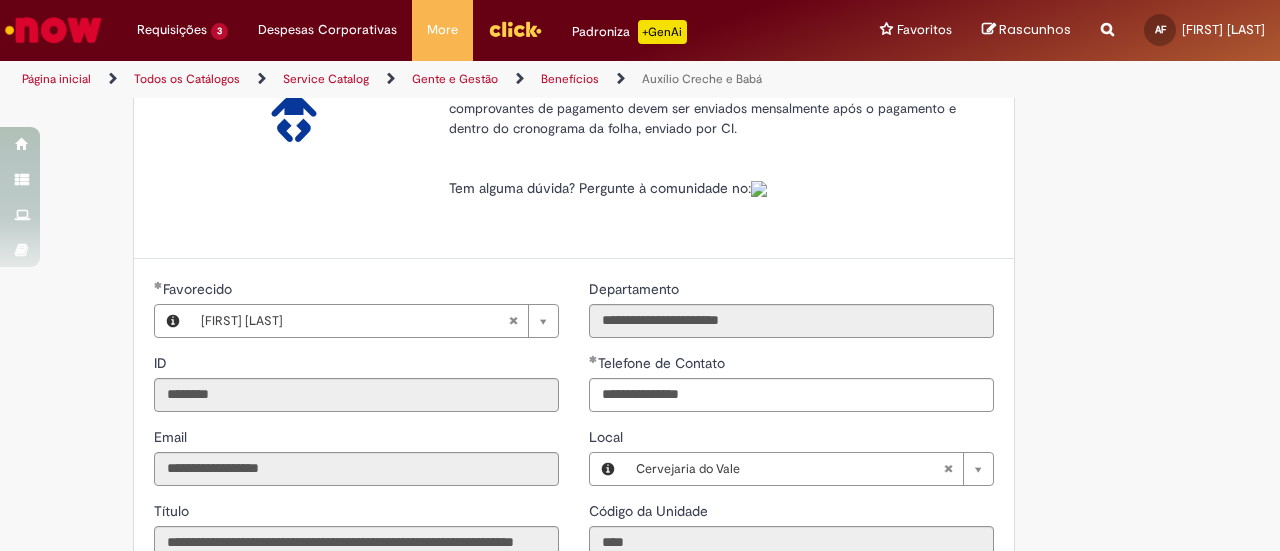 scroll, scrollTop: 0, scrollLeft: 0, axis: both 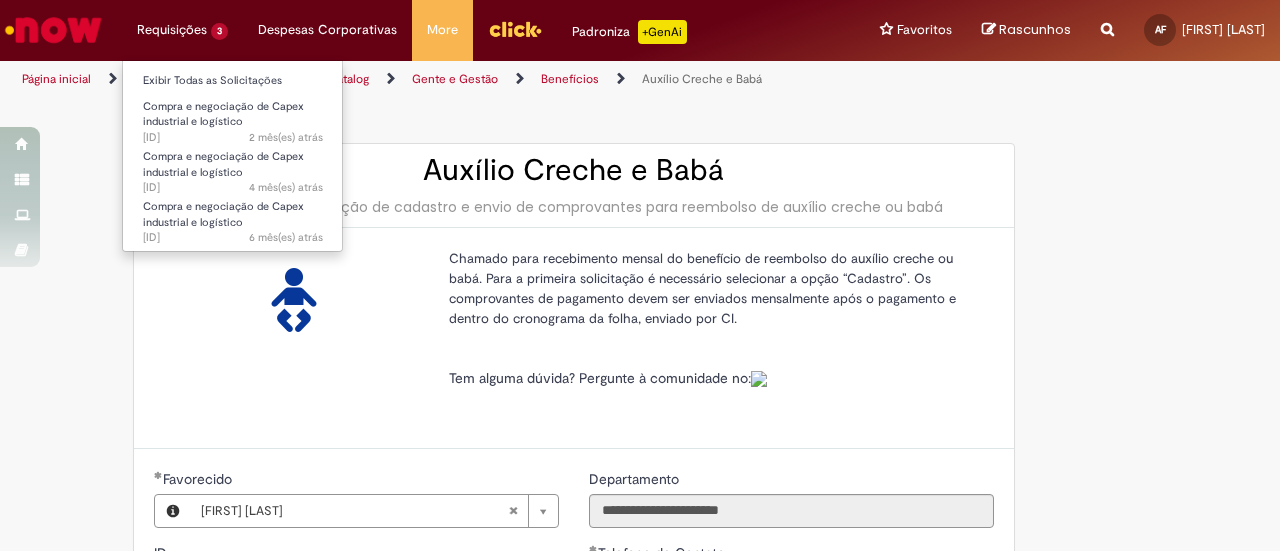 click on "Requisições   3
Exibir Todas as Solicitações
Compra e negociação de Capex industrial e logístico
2 mês(es) atrás 2 meses atrás  R13194933
Compra e negociação de Capex industrial e logístico
4 mês(es) atrás 4 meses atrás  R12850145
Compra e negociação de Capex industrial e logístico
6 mês(es) atrás 6 meses atrás  R12596979" at bounding box center [182, 30] 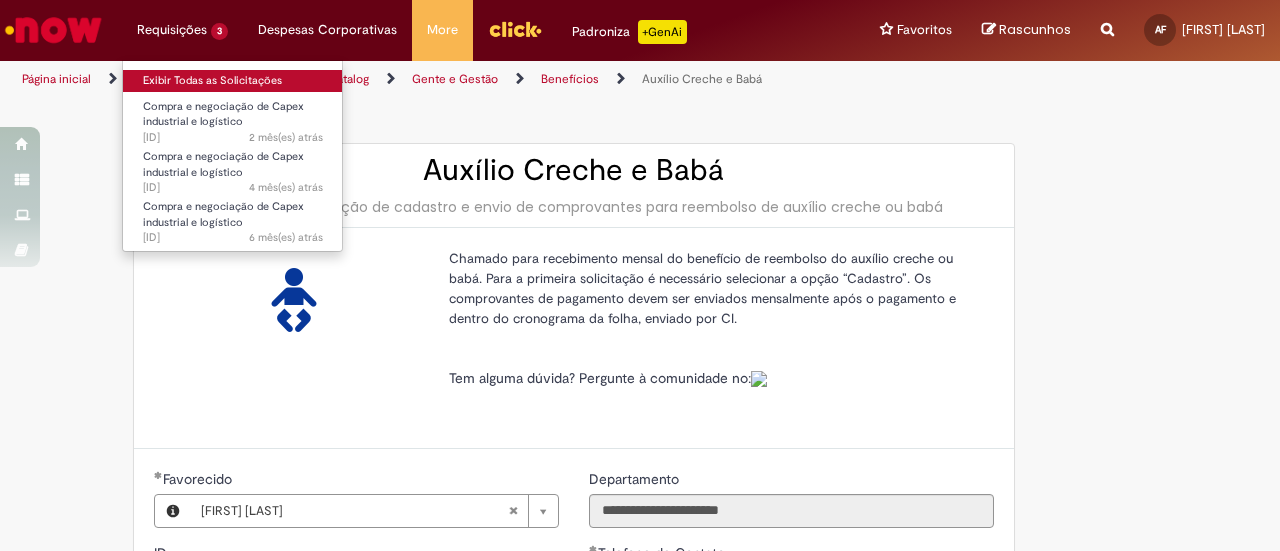 click on "Exibir Todas as Solicitações" at bounding box center (233, 81) 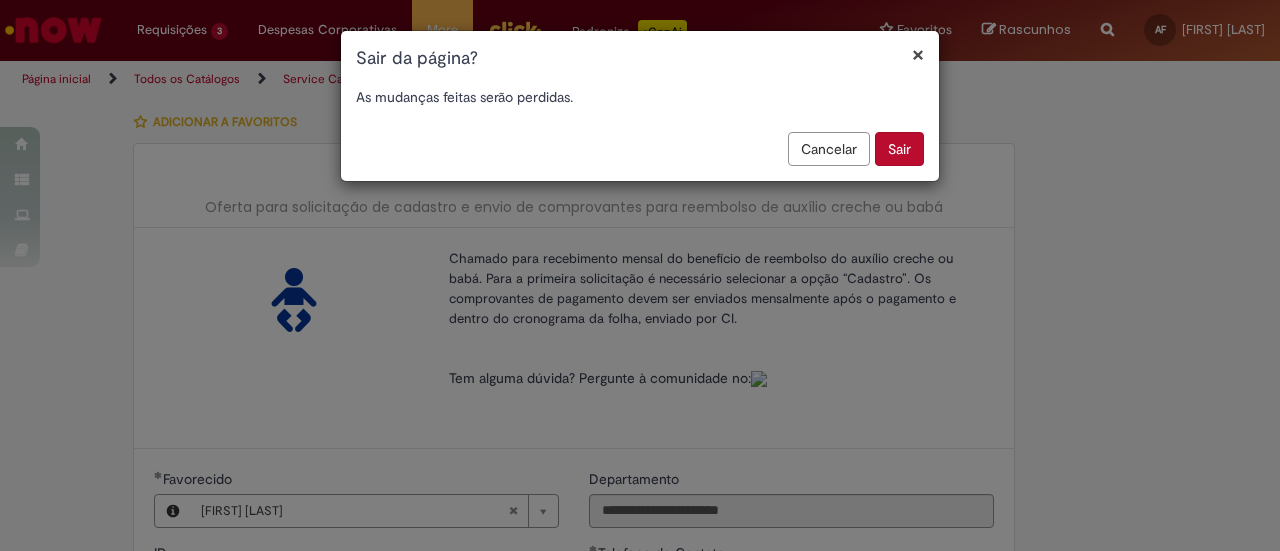 click on "Sair" at bounding box center [899, 149] 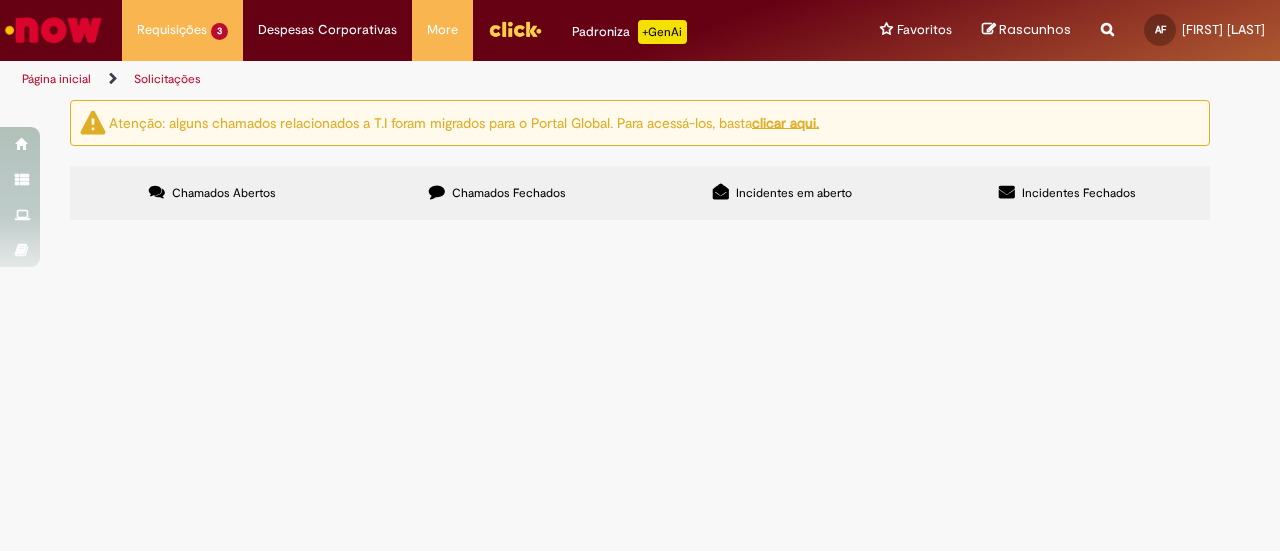 scroll, scrollTop: 0, scrollLeft: 0, axis: both 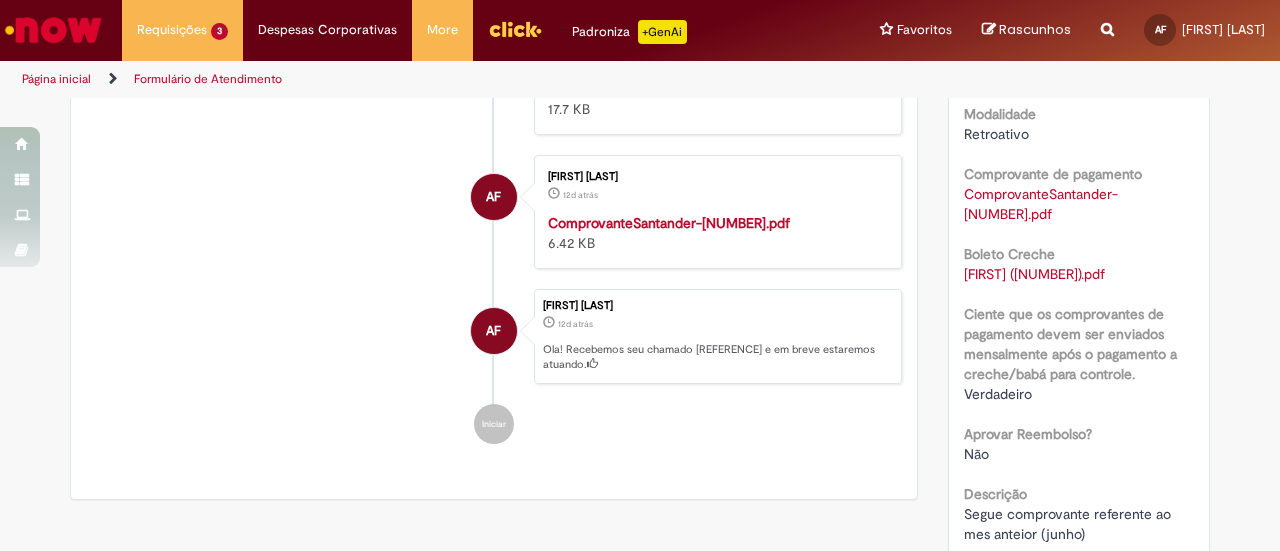 click on "Heitor (7).pdf" at bounding box center (1034, 274) 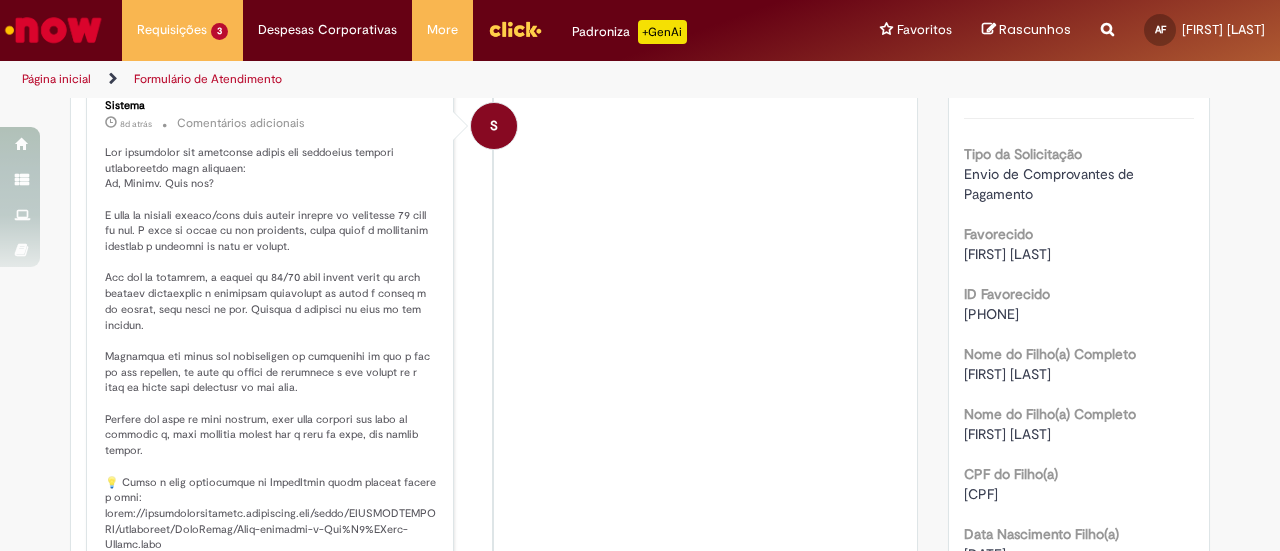 scroll, scrollTop: 0, scrollLeft: 0, axis: both 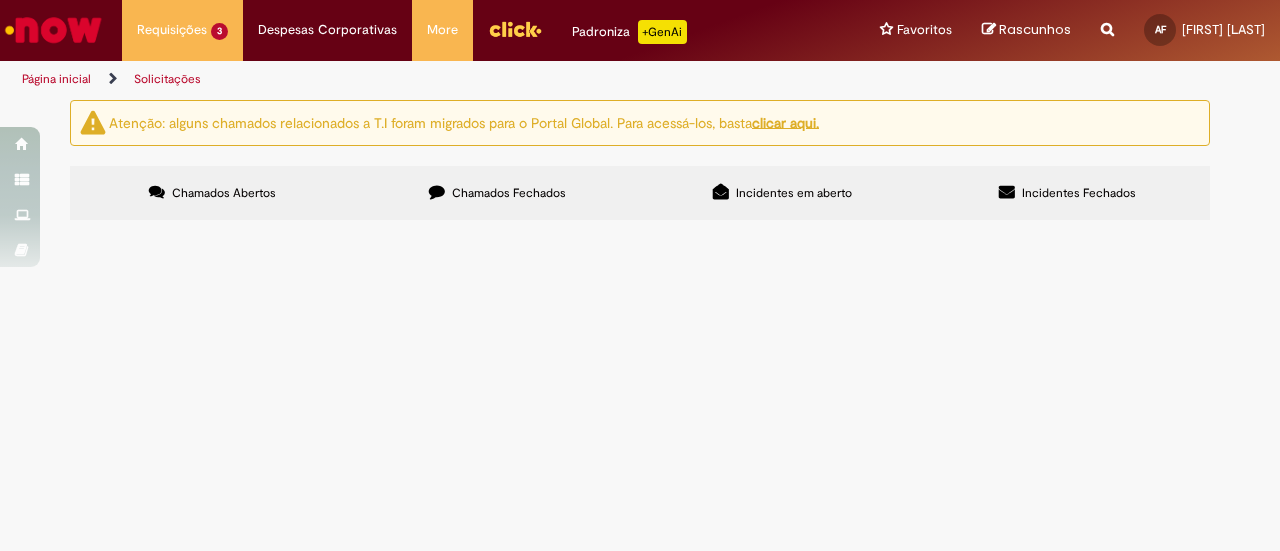 click on "Chamados Fechados" at bounding box center [497, 193] 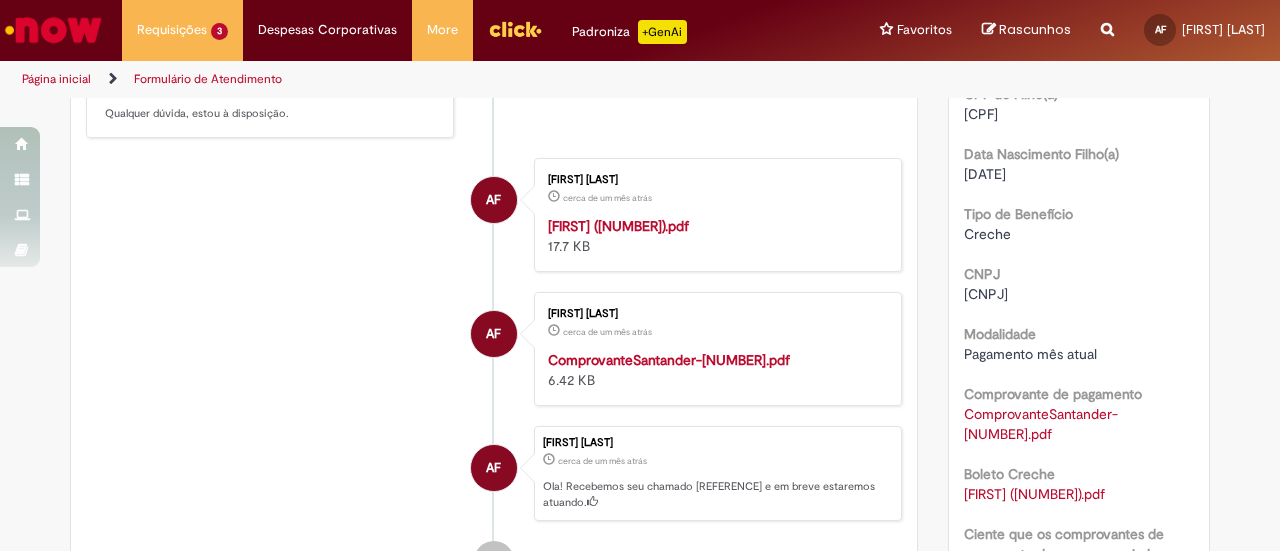 scroll, scrollTop: 514, scrollLeft: 0, axis: vertical 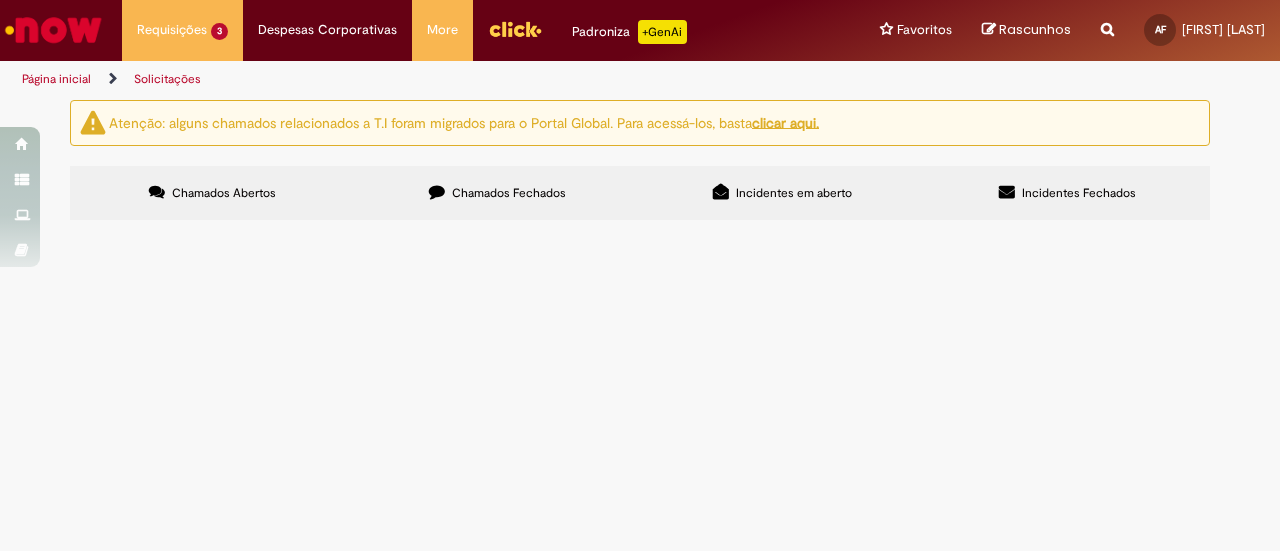 click on "Chamados Fechados" at bounding box center [497, 193] 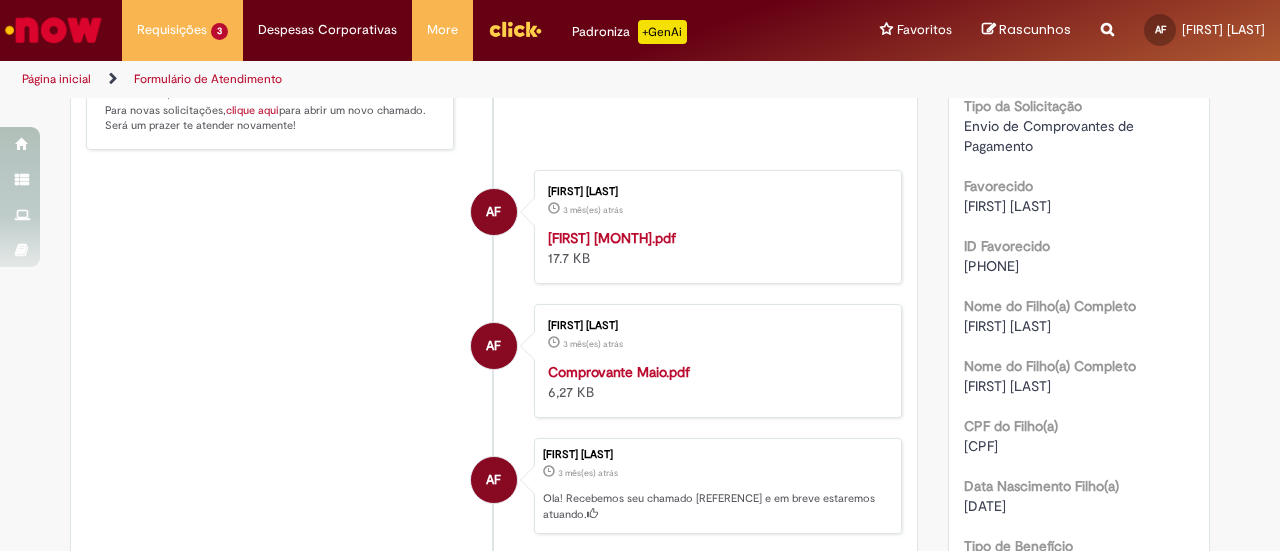 scroll, scrollTop: 400, scrollLeft: 0, axis: vertical 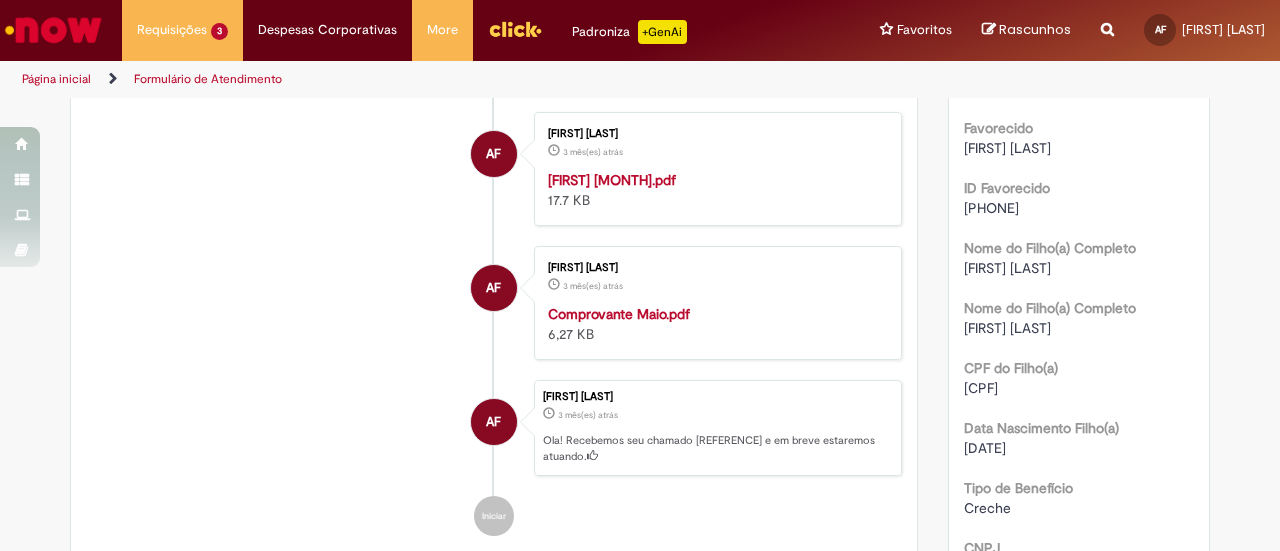 click on "Heitor maio.pdf" at bounding box center [612, 180] 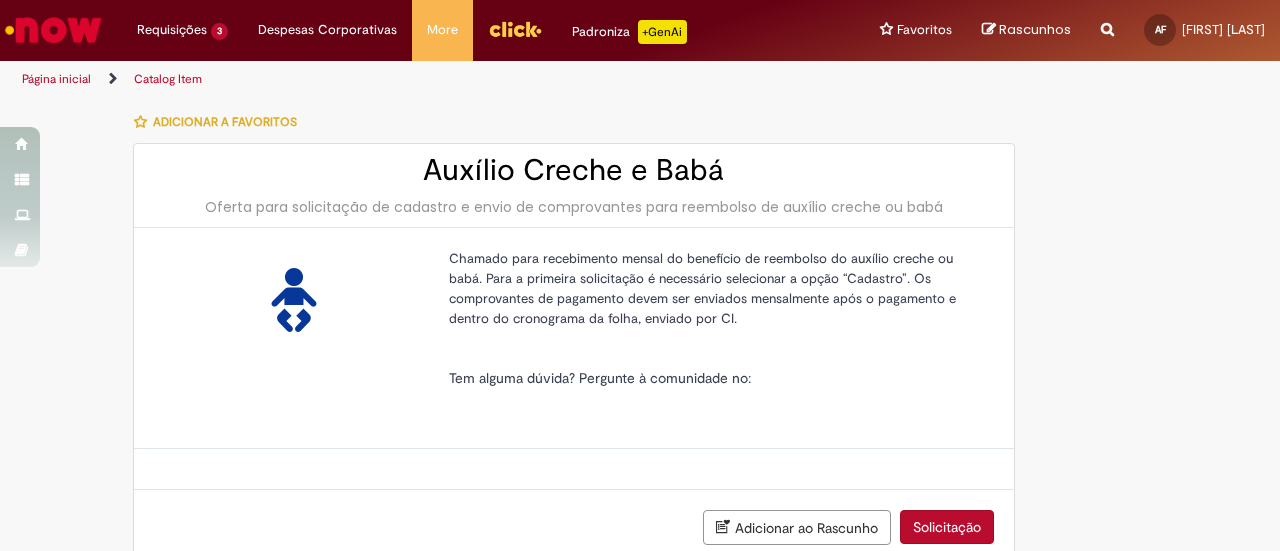 scroll, scrollTop: 0, scrollLeft: 0, axis: both 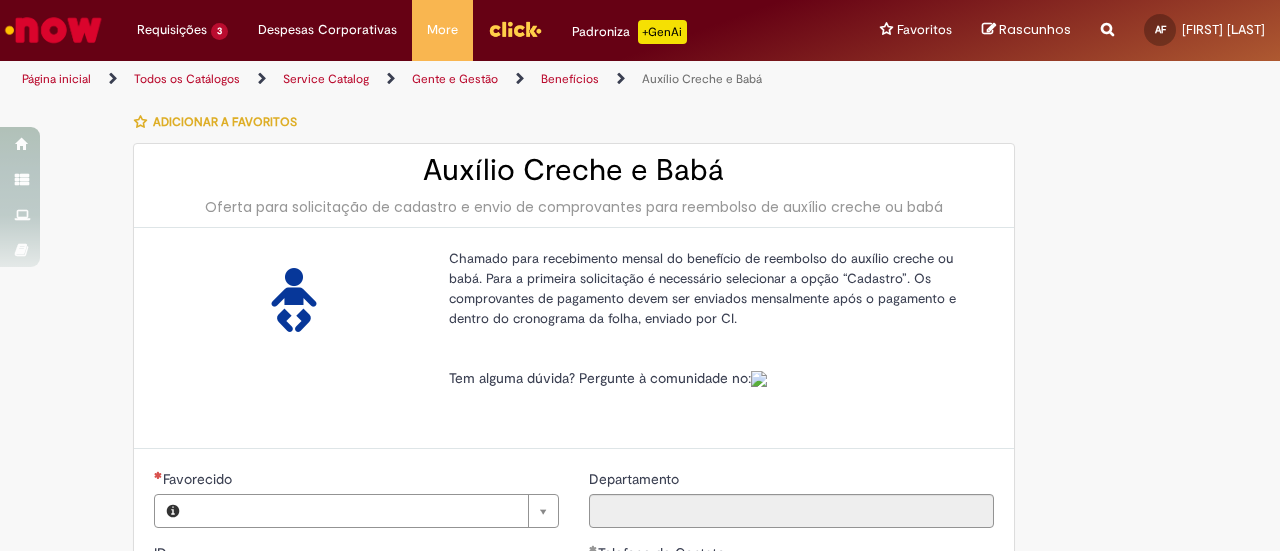 type on "********" 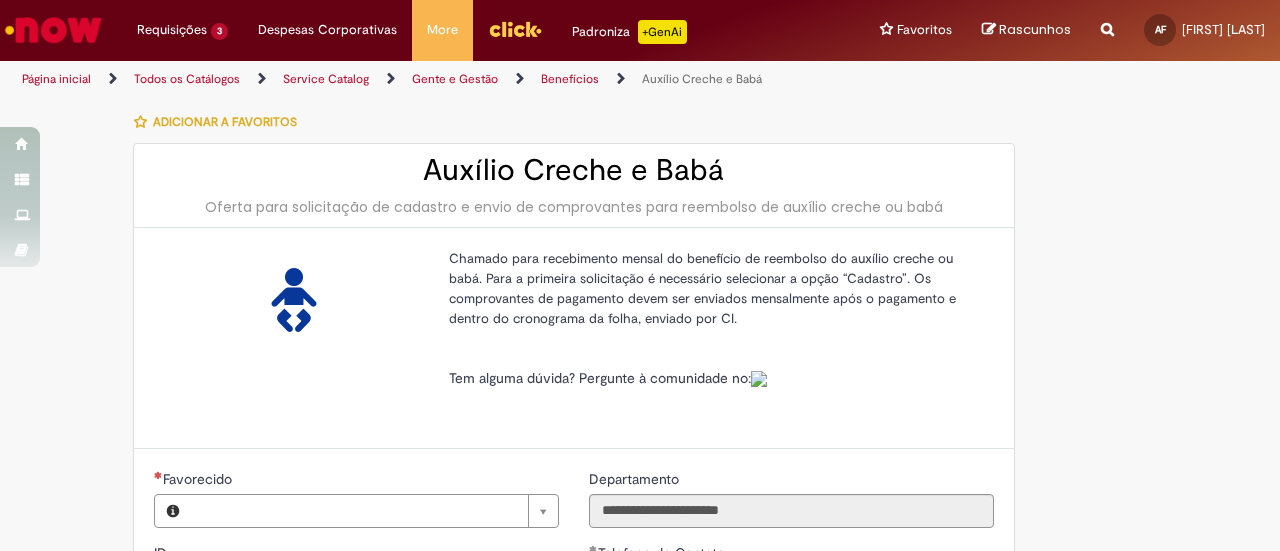 type on "**********" 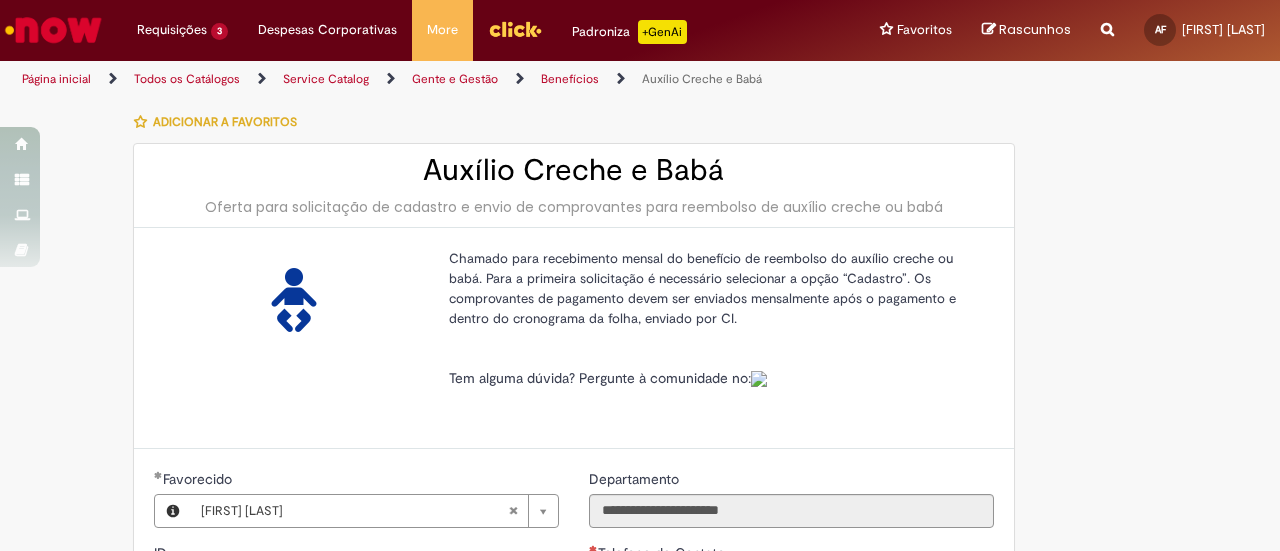 type on "**********" 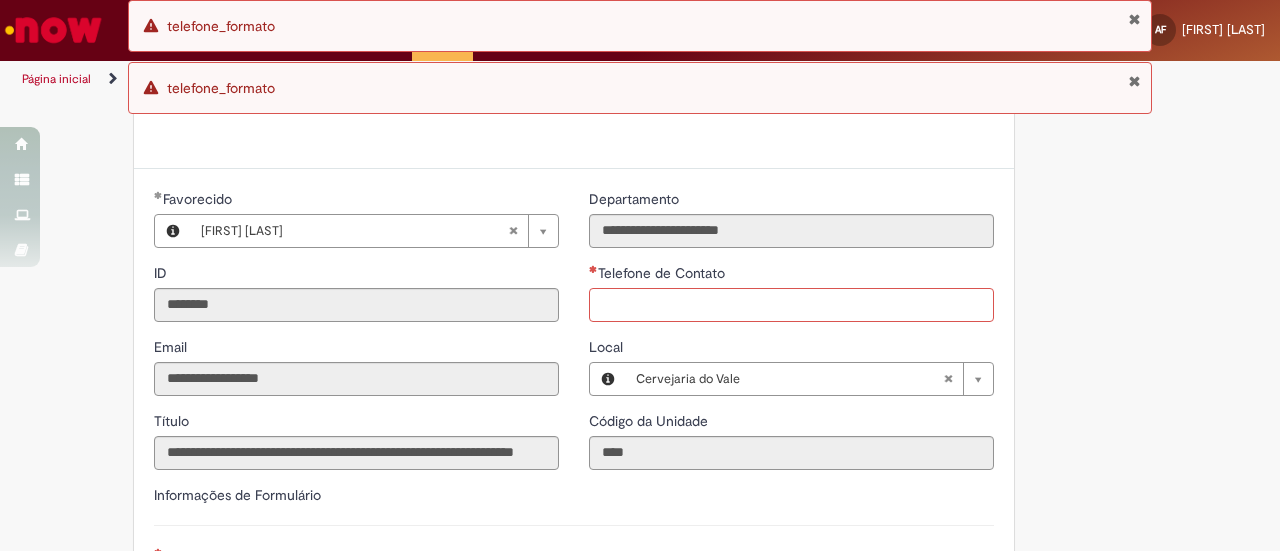 drag, startPoint x: 0, startPoint y: 0, endPoint x: 864, endPoint y: 325, distance: 923.104 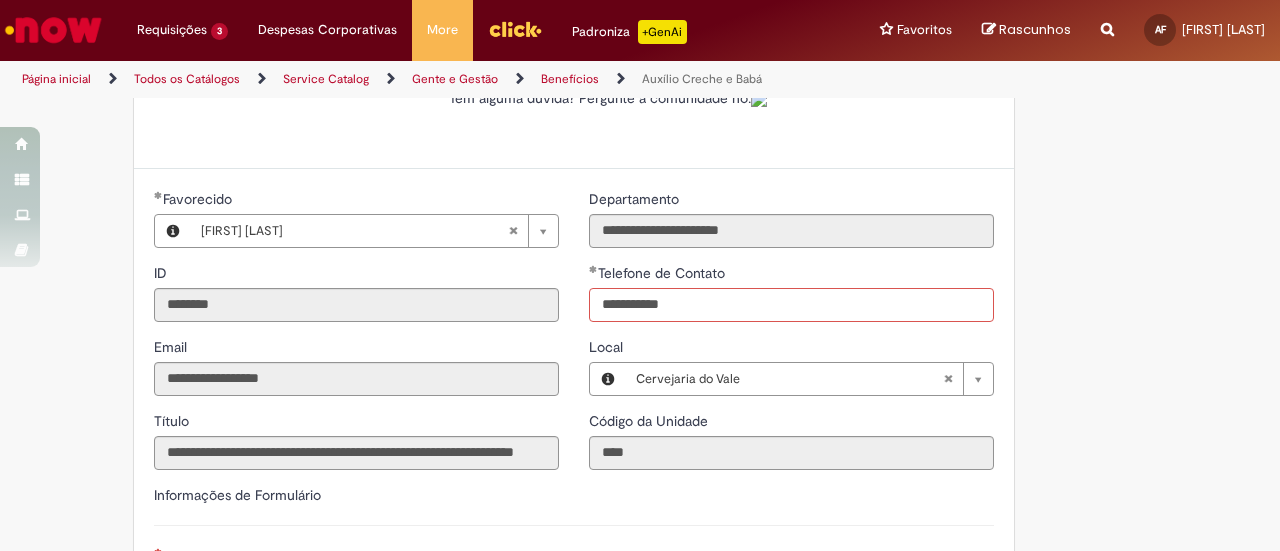scroll, scrollTop: 624, scrollLeft: 0, axis: vertical 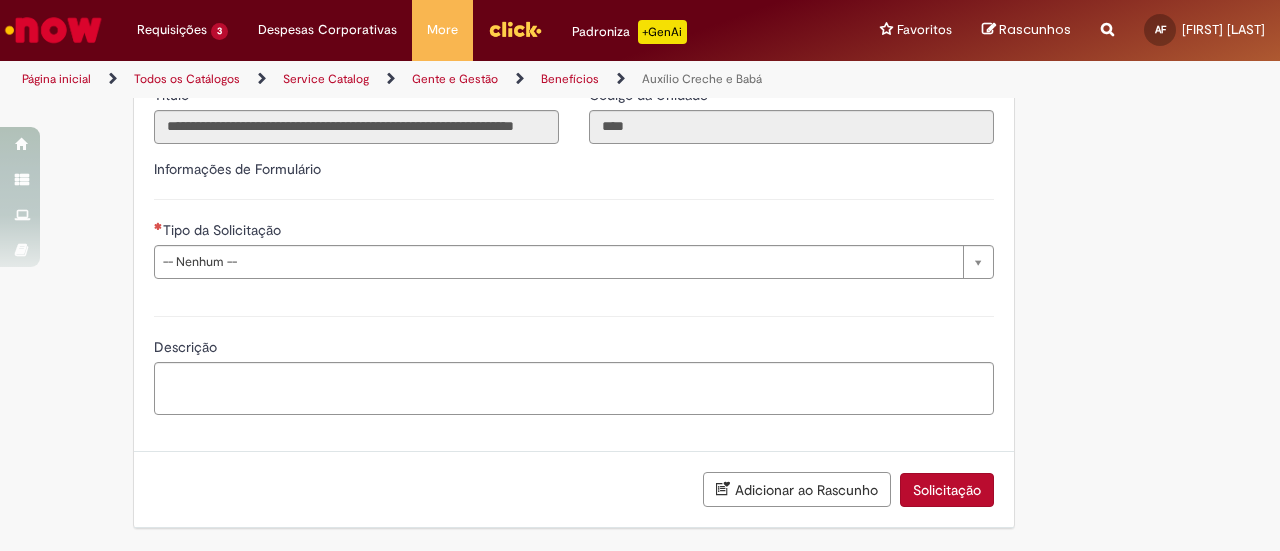 type on "**********" 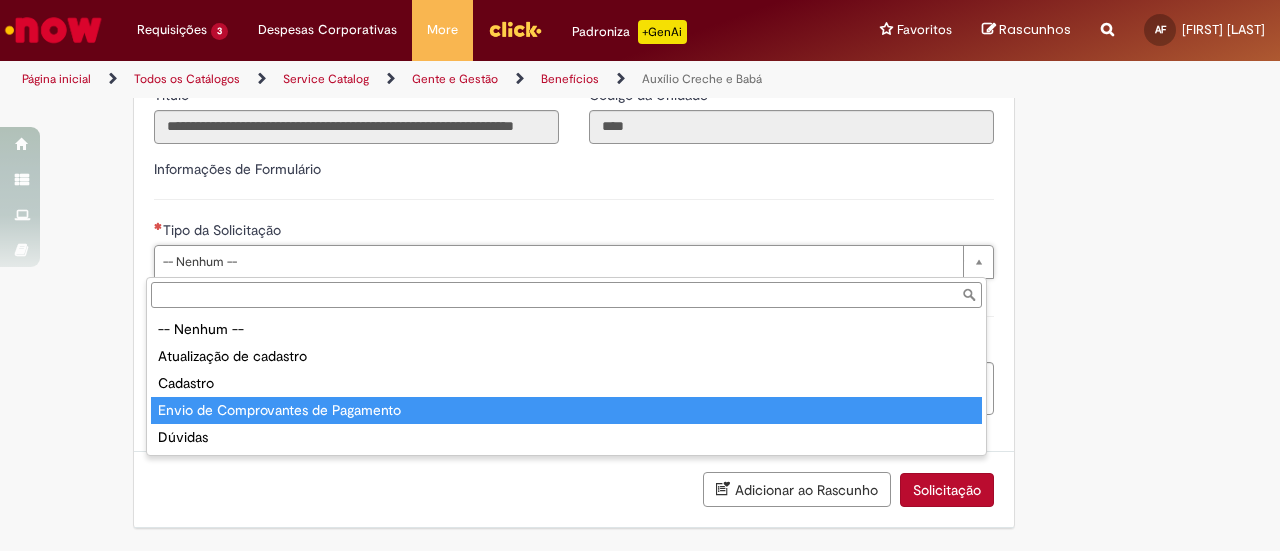 type on "**********" 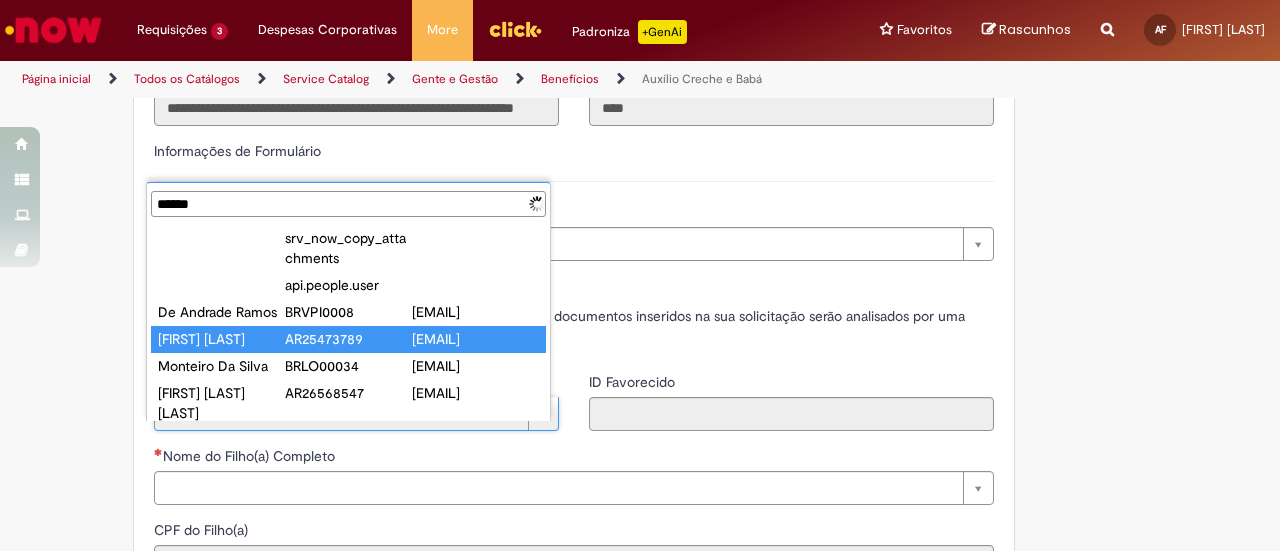 scroll, scrollTop: 0, scrollLeft: 0, axis: both 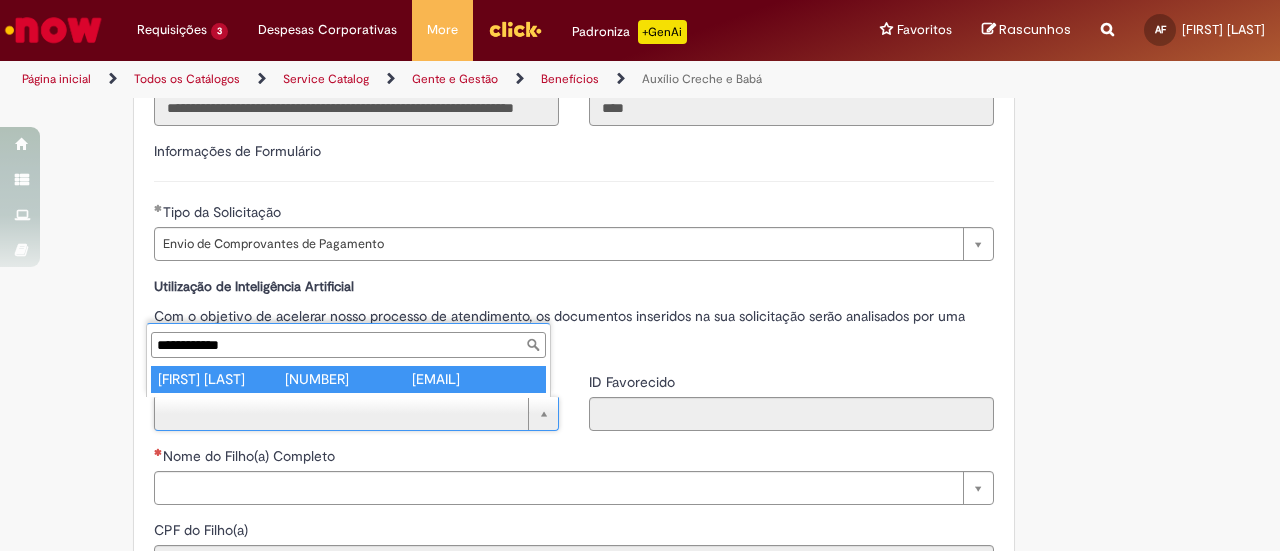 type on "**********" 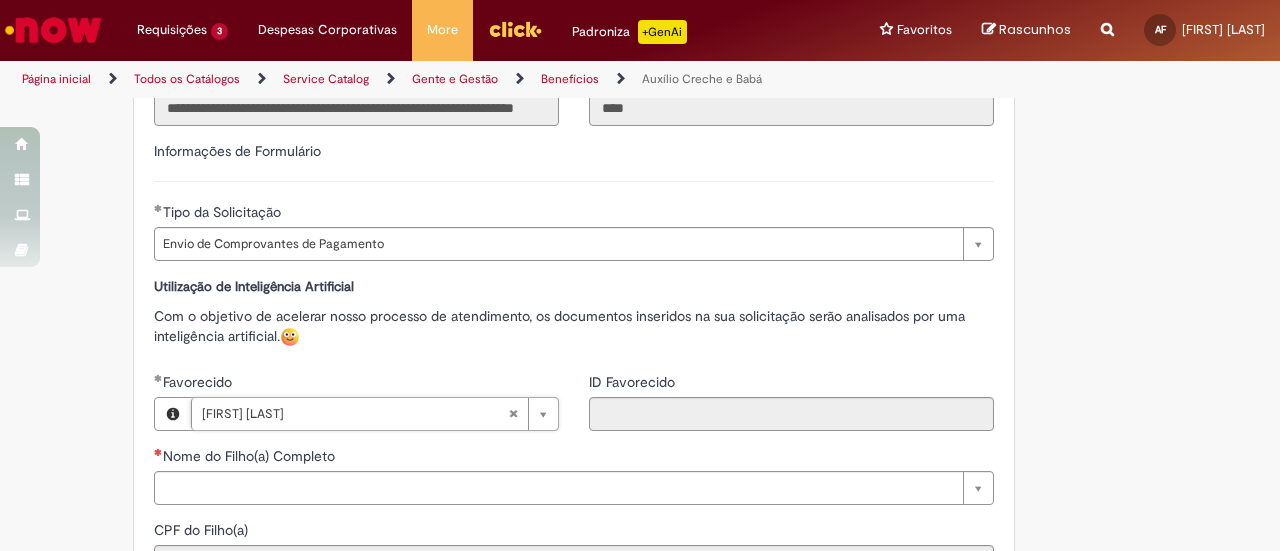 type on "********" 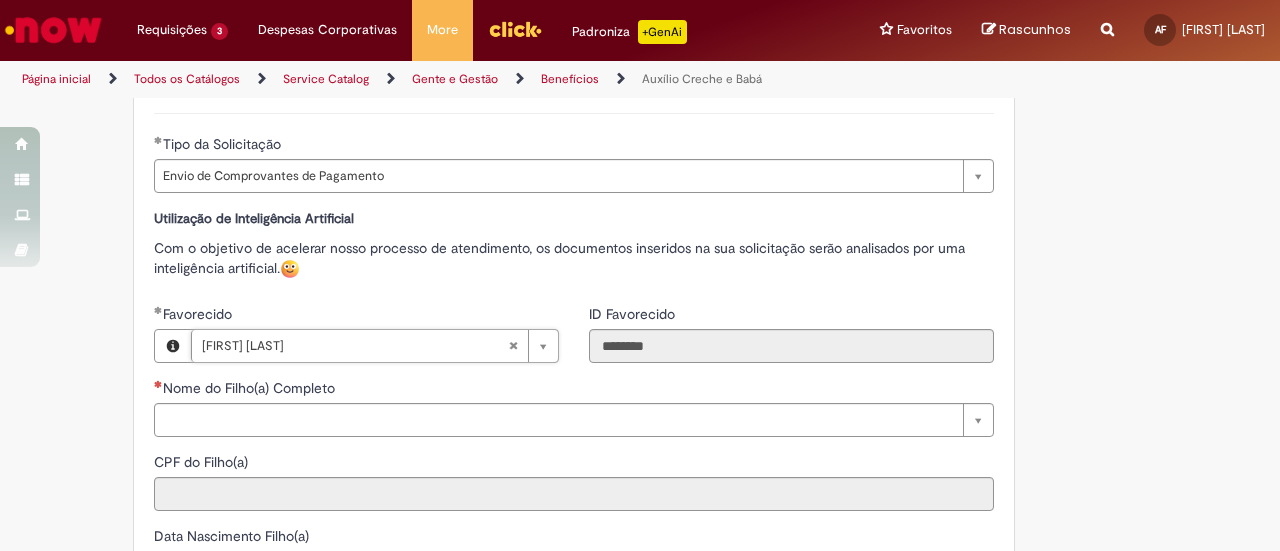 scroll, scrollTop: 724, scrollLeft: 0, axis: vertical 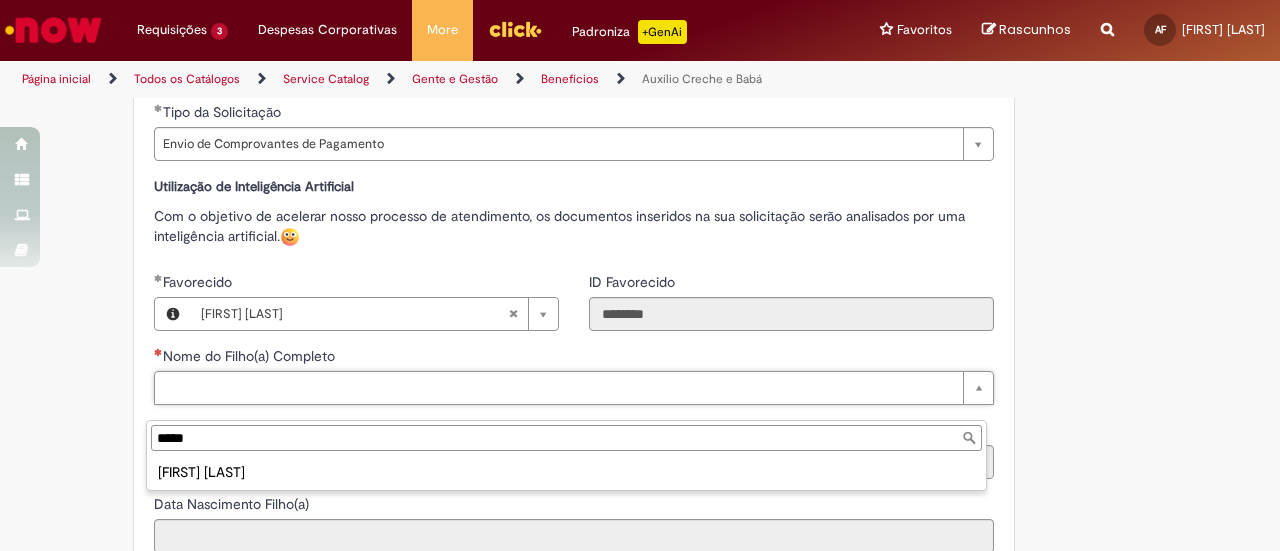 type on "*****" 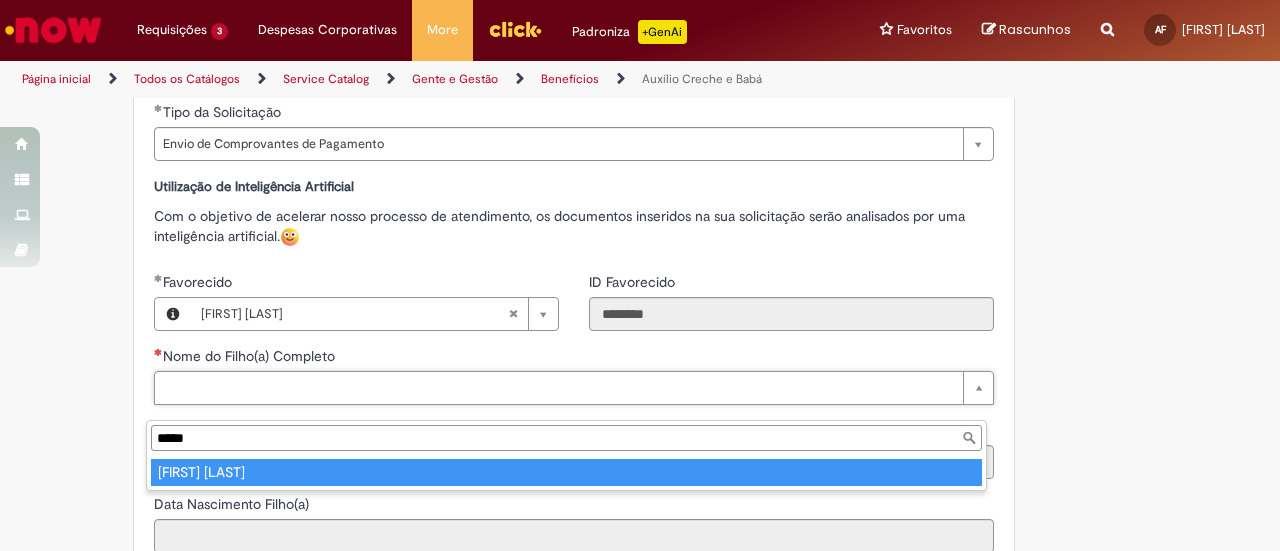type on "**********" 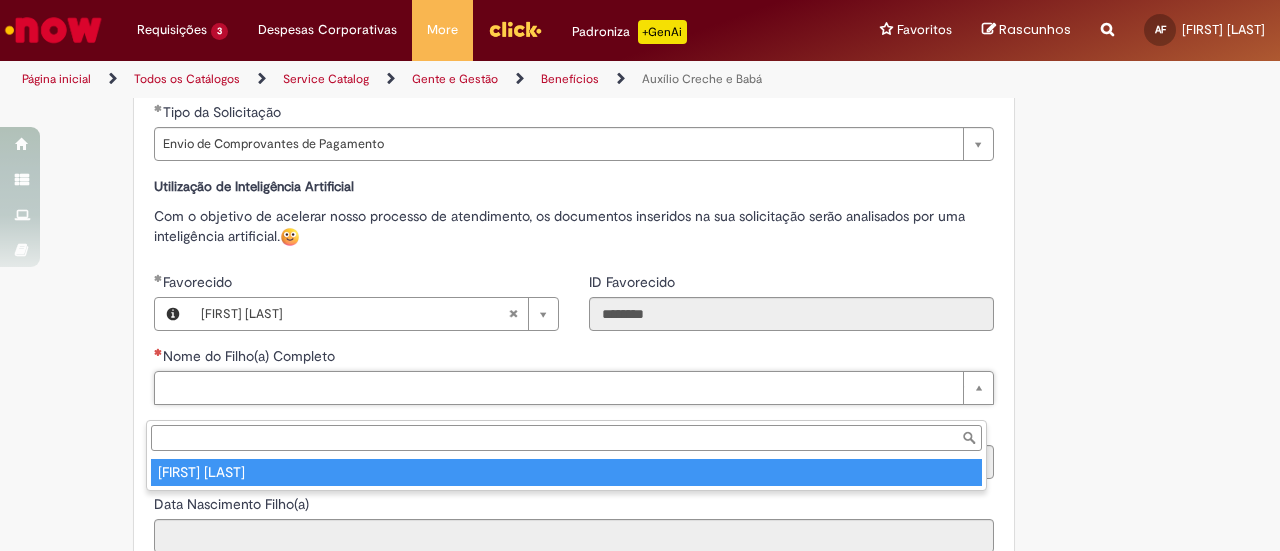 type on "**********" 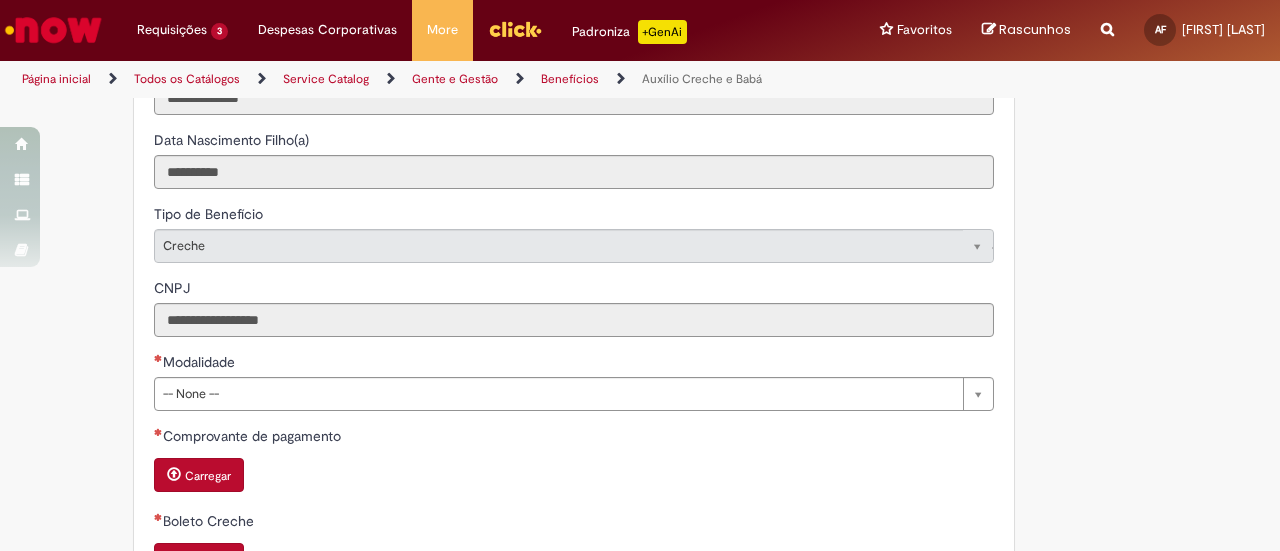 scroll, scrollTop: 1124, scrollLeft: 0, axis: vertical 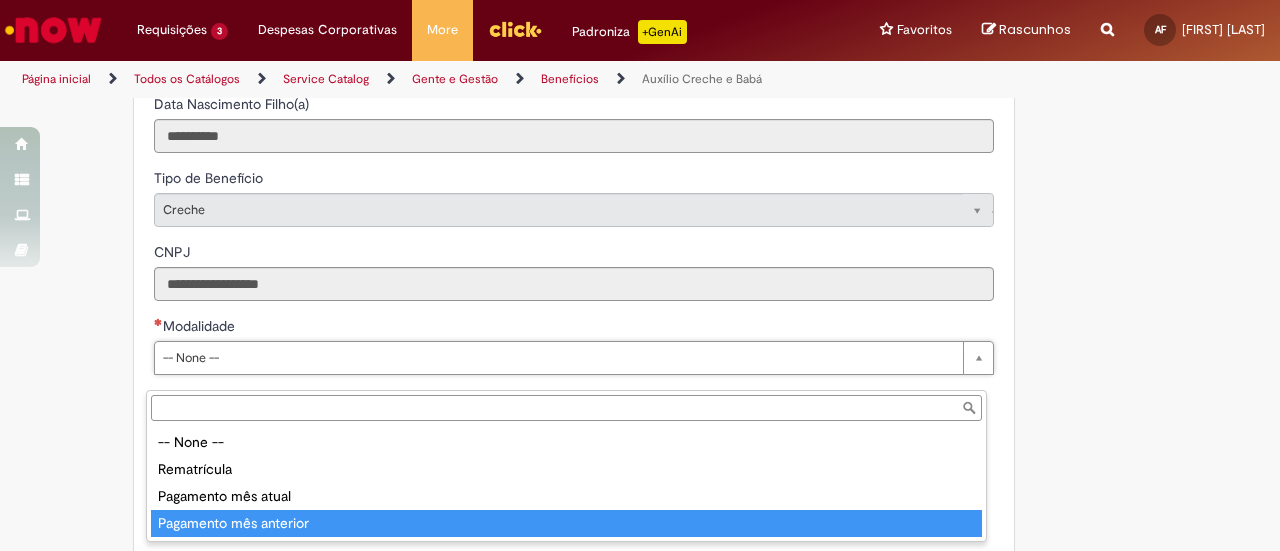 type on "**********" 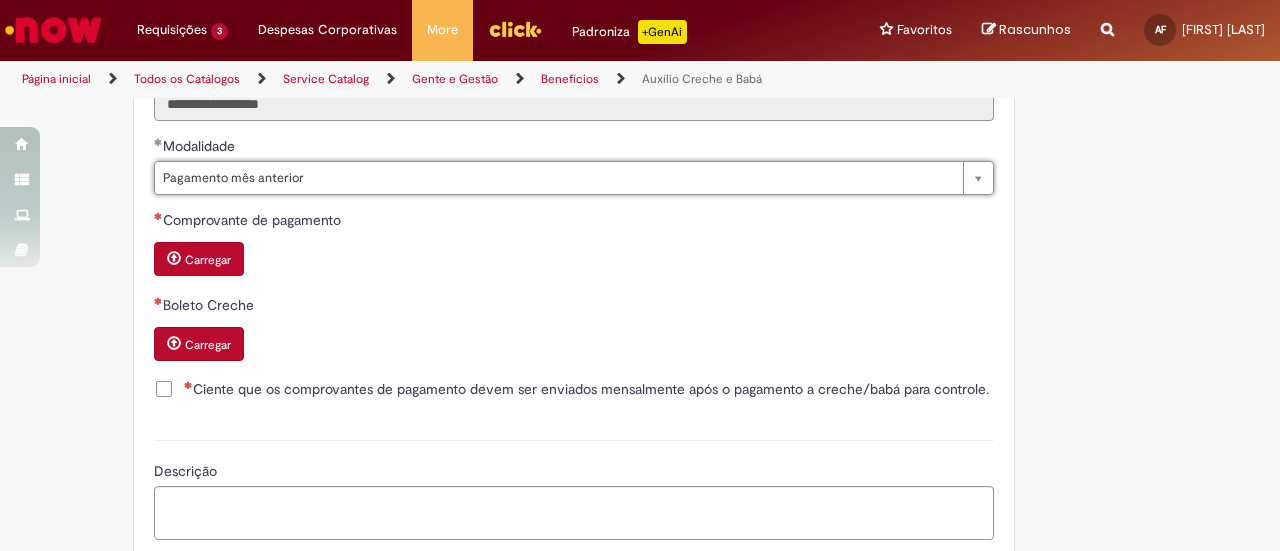 scroll, scrollTop: 1324, scrollLeft: 0, axis: vertical 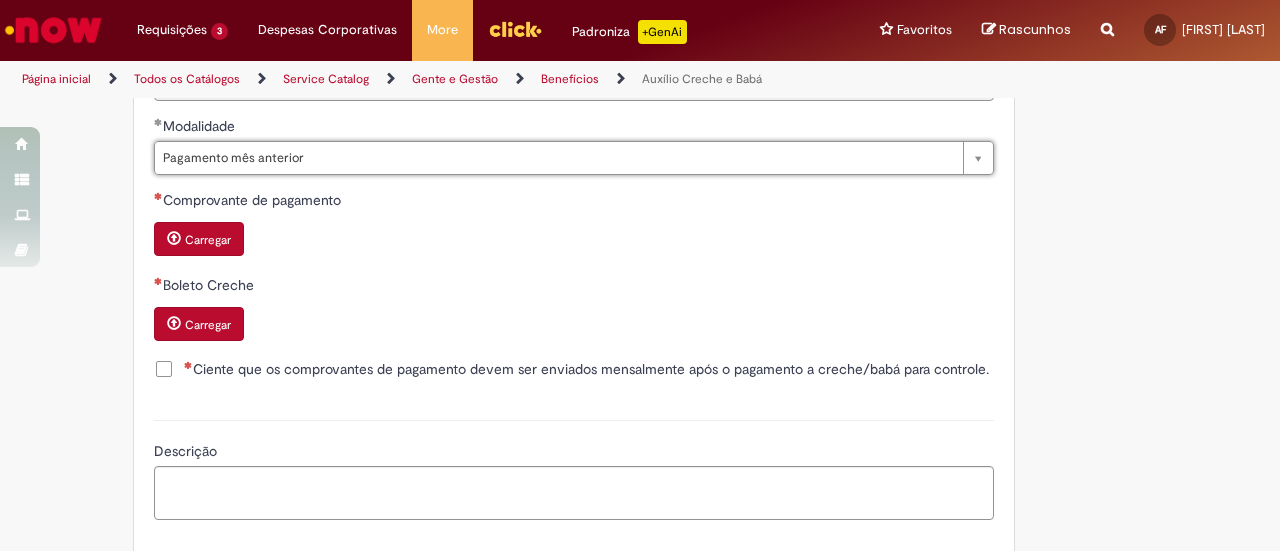 click on "Carregar" at bounding box center (199, 239) 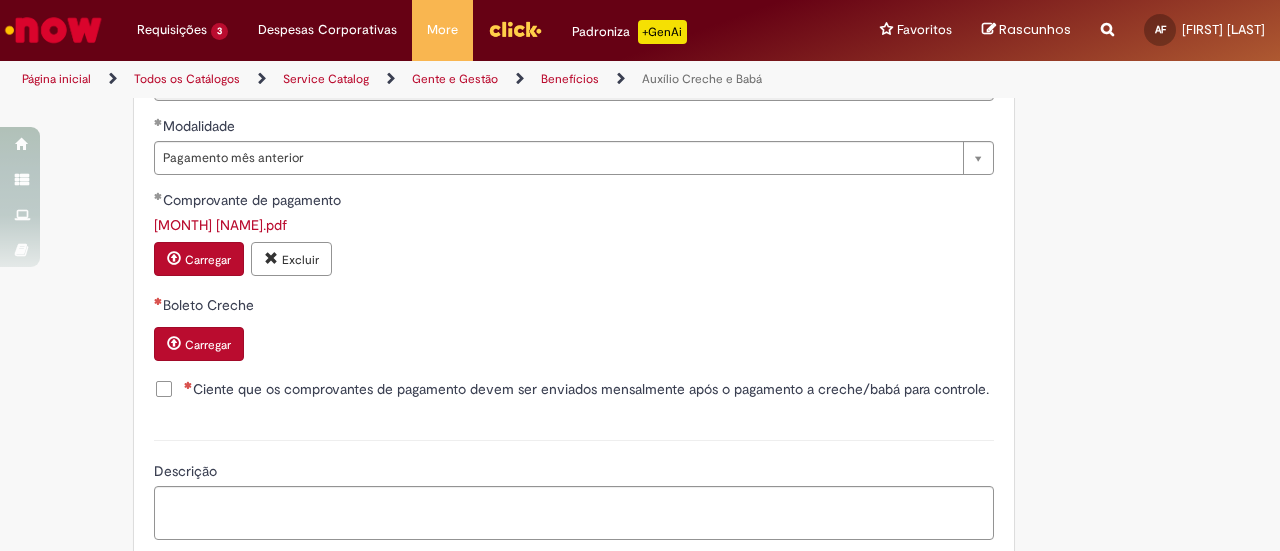 click on "Carregar" at bounding box center [199, 344] 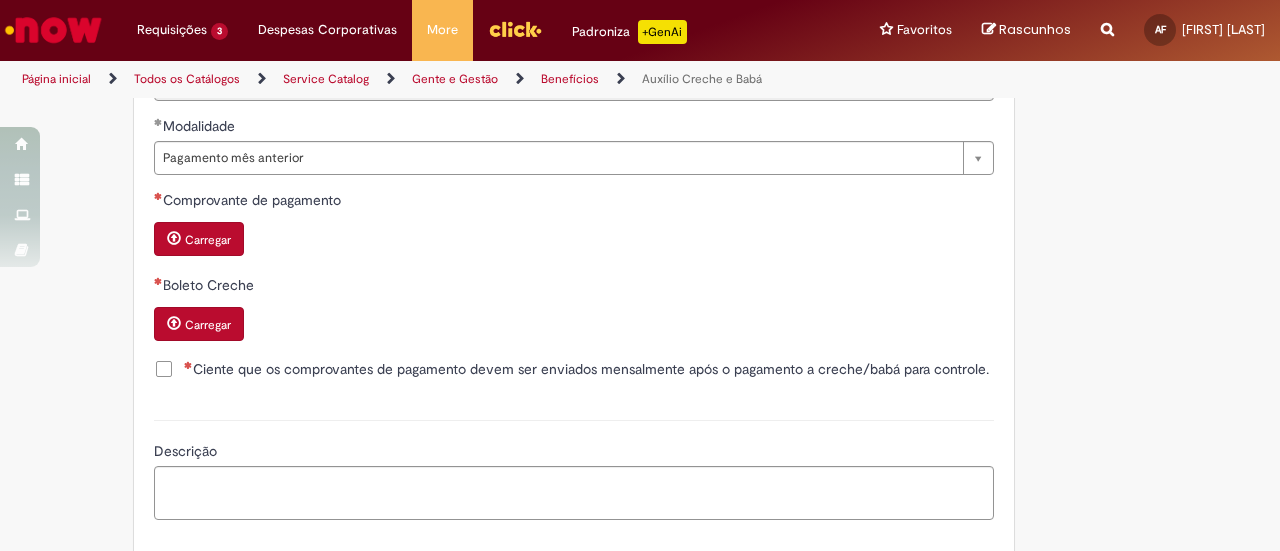 click on "Carregar" at bounding box center [199, 239] 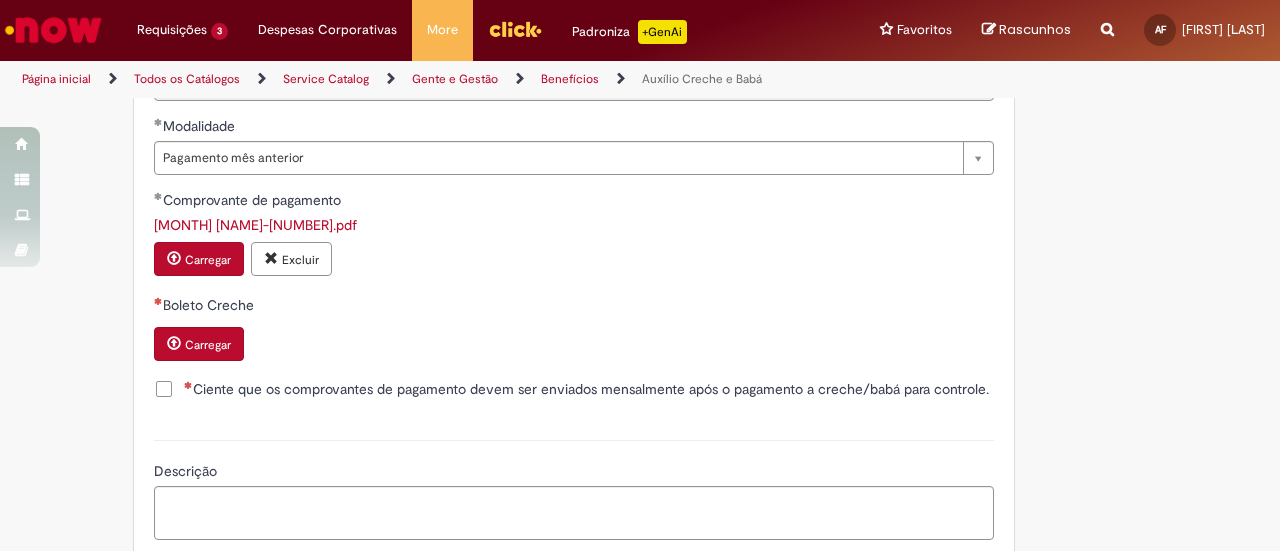 click on "Carregar" at bounding box center (199, 344) 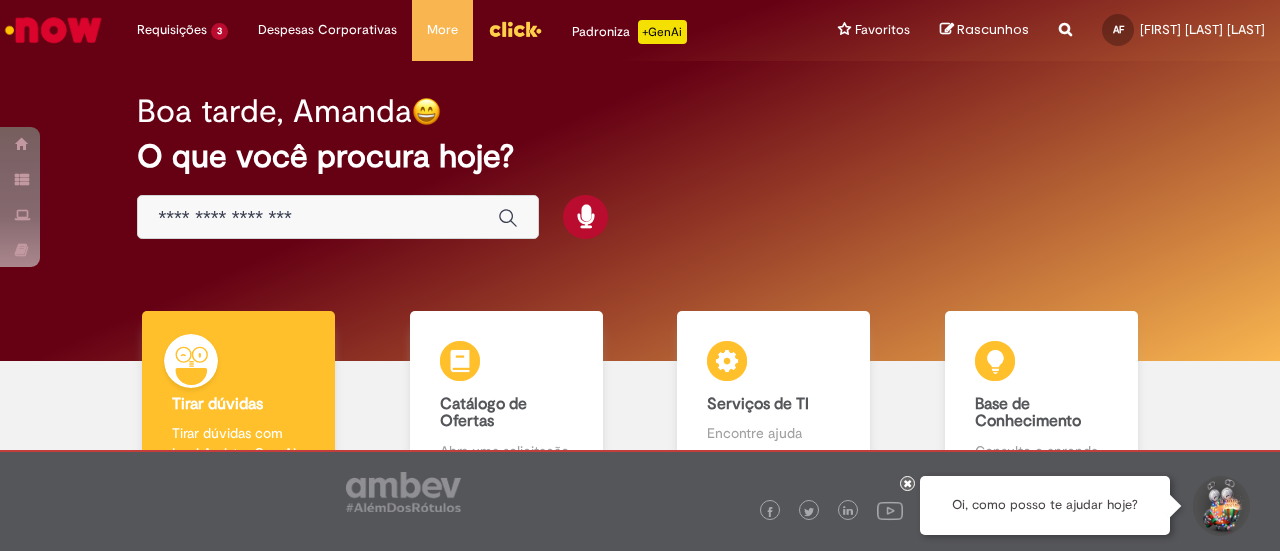 scroll, scrollTop: 0, scrollLeft: 0, axis: both 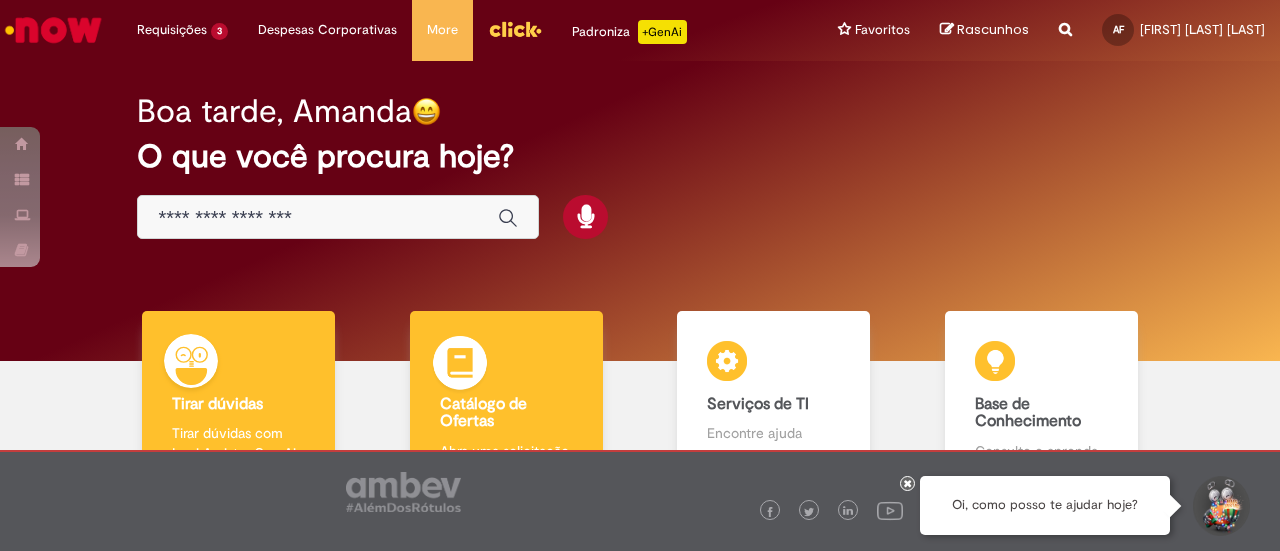 click at bounding box center [460, 366] 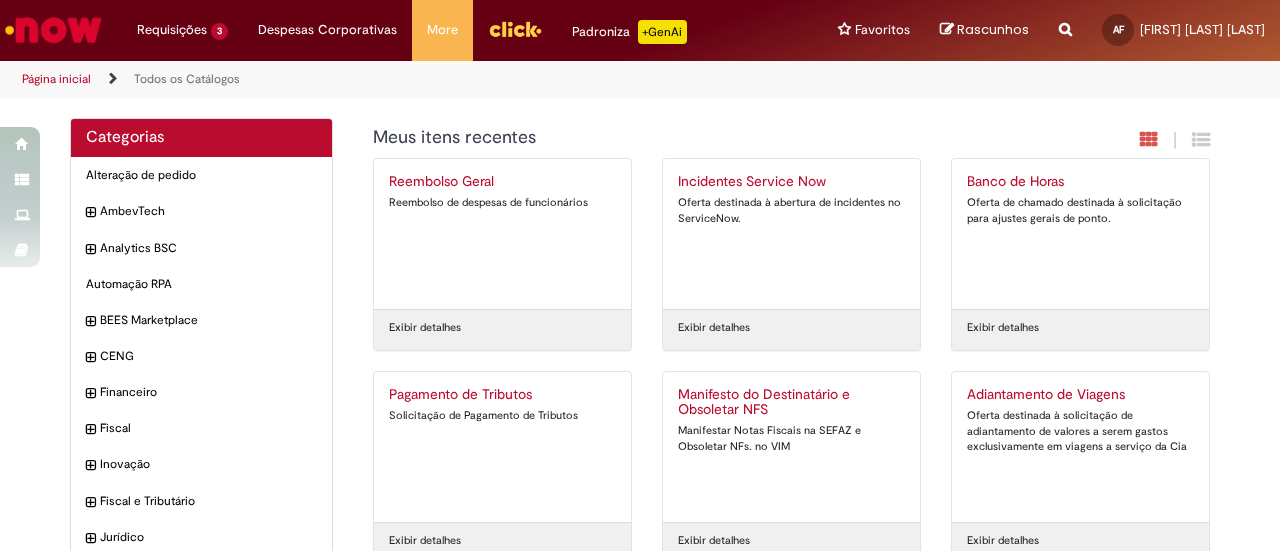 scroll, scrollTop: 200, scrollLeft: 0, axis: vertical 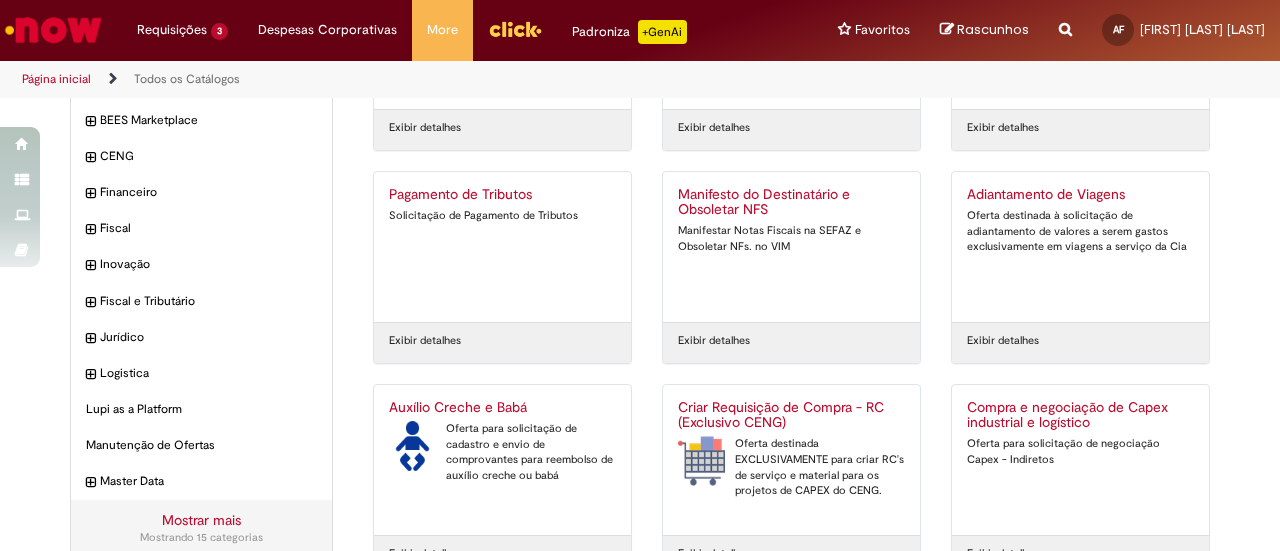 click on "Auxílio Creche e Babá" at bounding box center [502, 408] 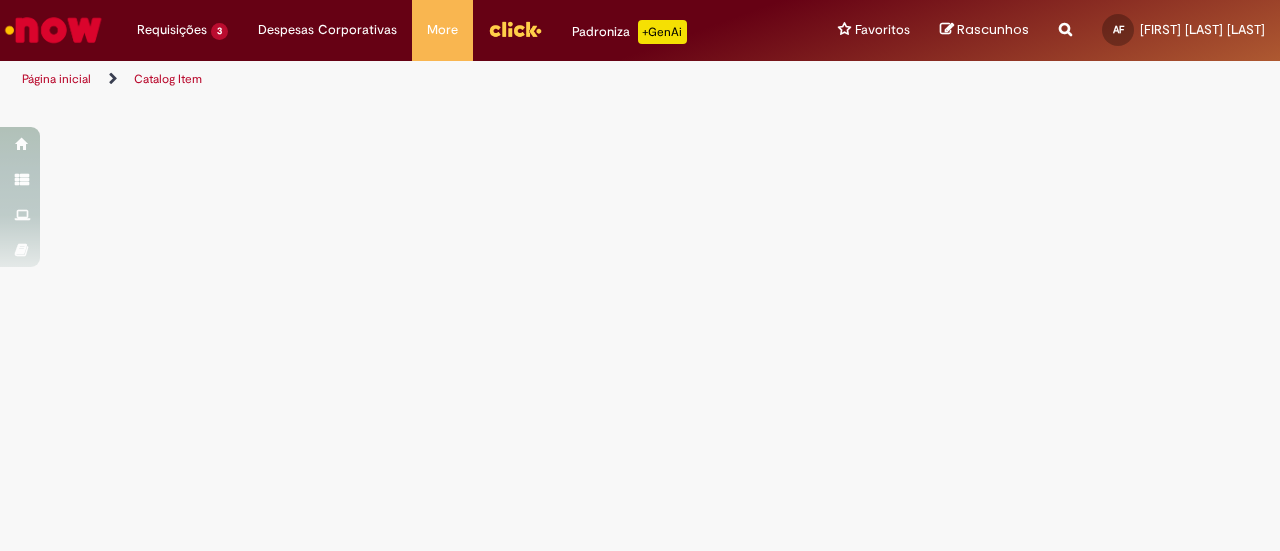 scroll, scrollTop: 0, scrollLeft: 0, axis: both 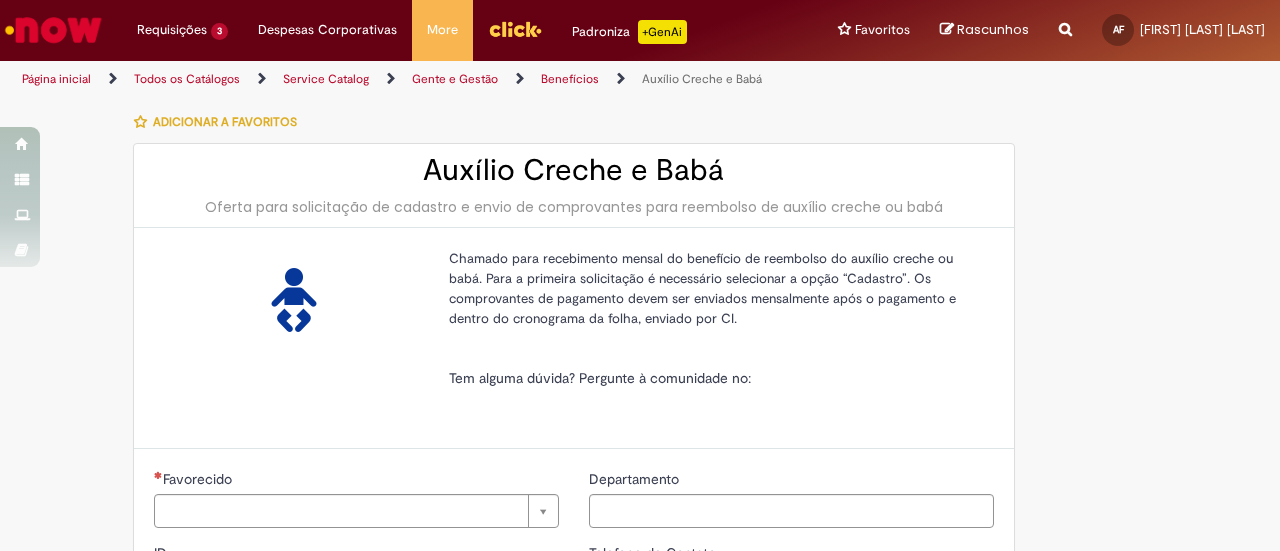 type on "********" 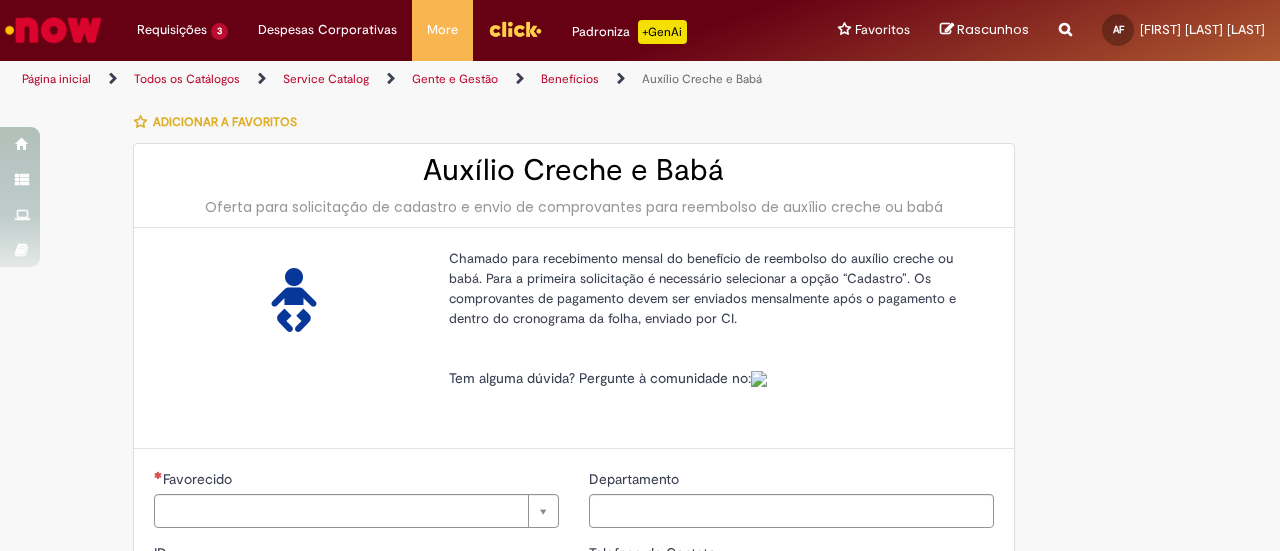type on "**********" 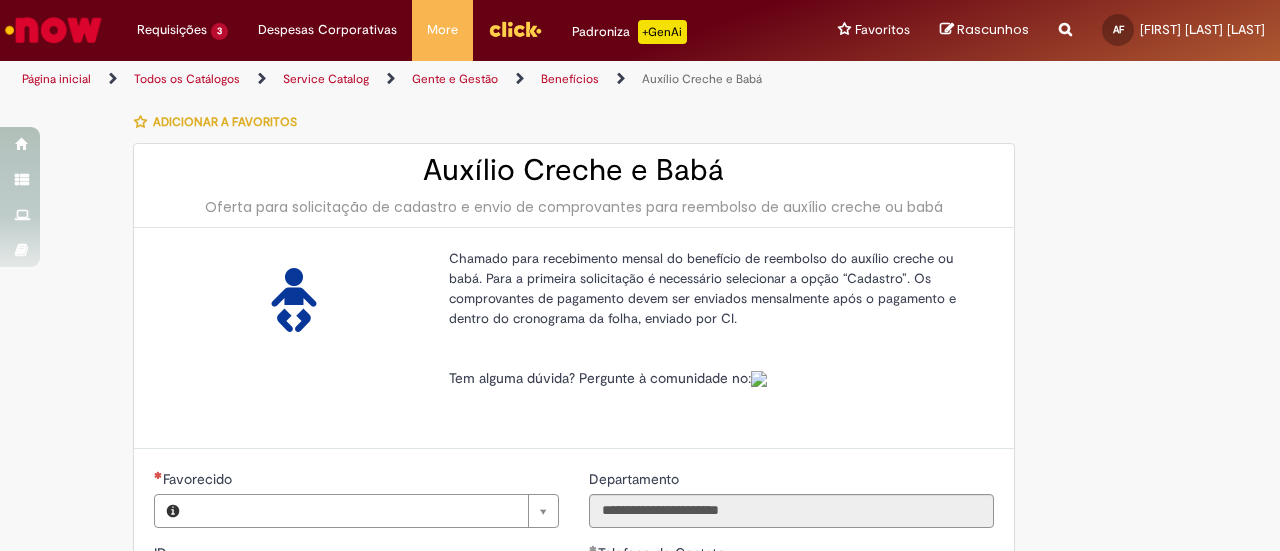 type on "**********" 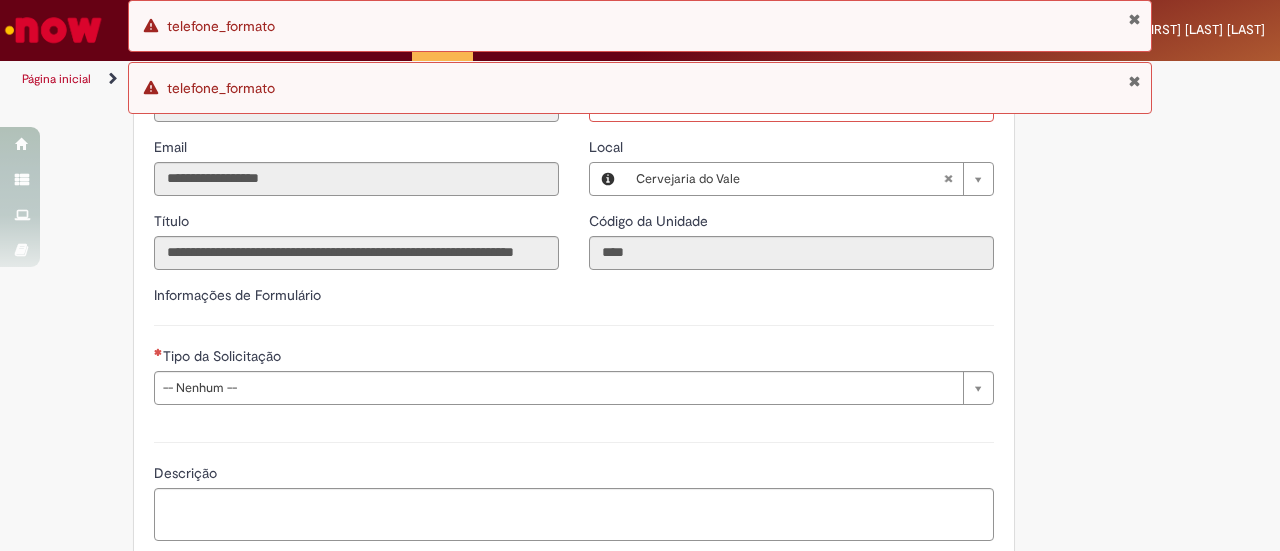 scroll, scrollTop: 280, scrollLeft: 0, axis: vertical 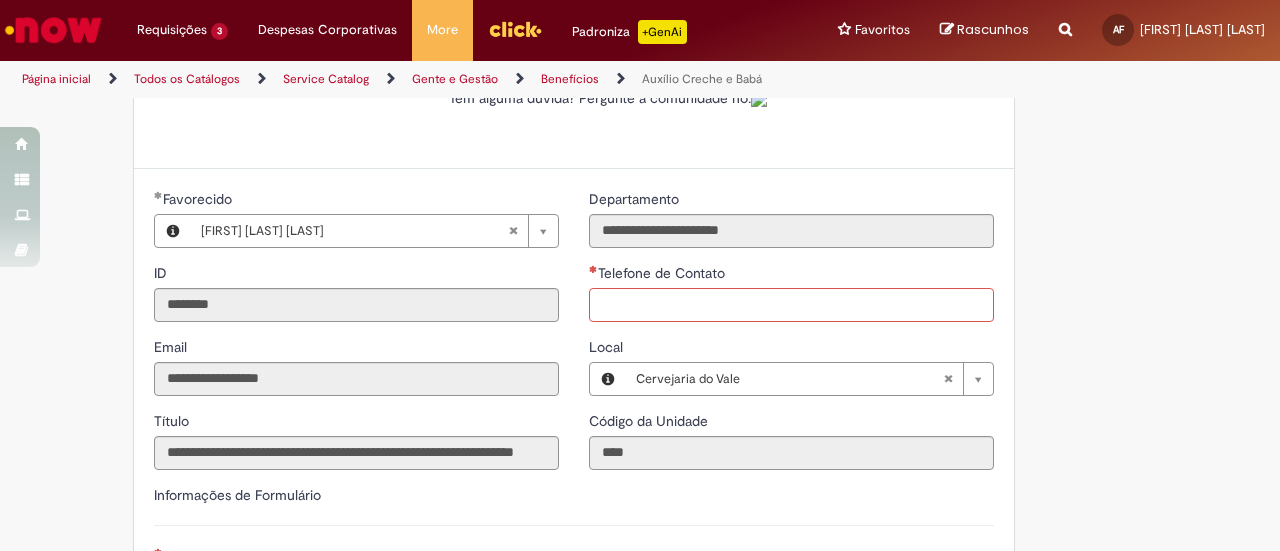 click on "Telefone de Contato" at bounding box center [791, 305] 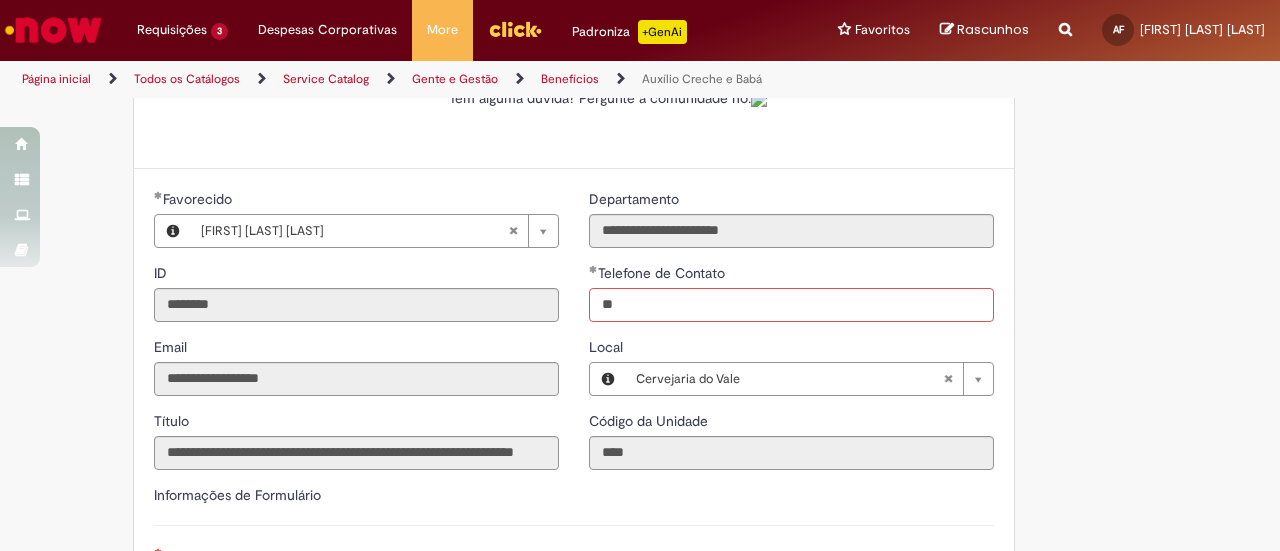 type on "*" 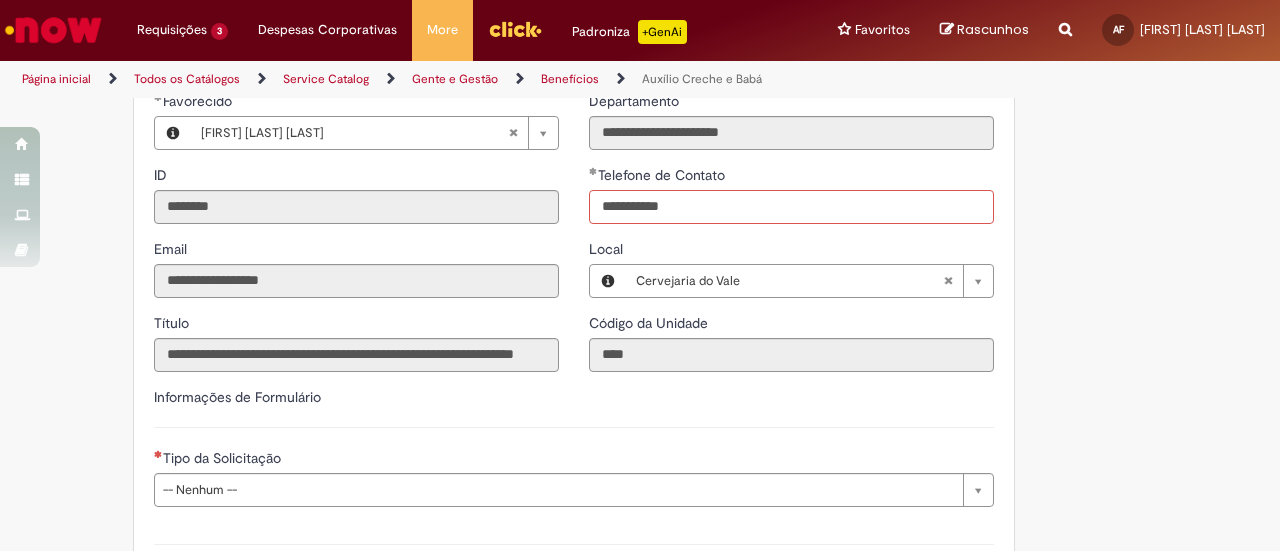 scroll, scrollTop: 624, scrollLeft: 0, axis: vertical 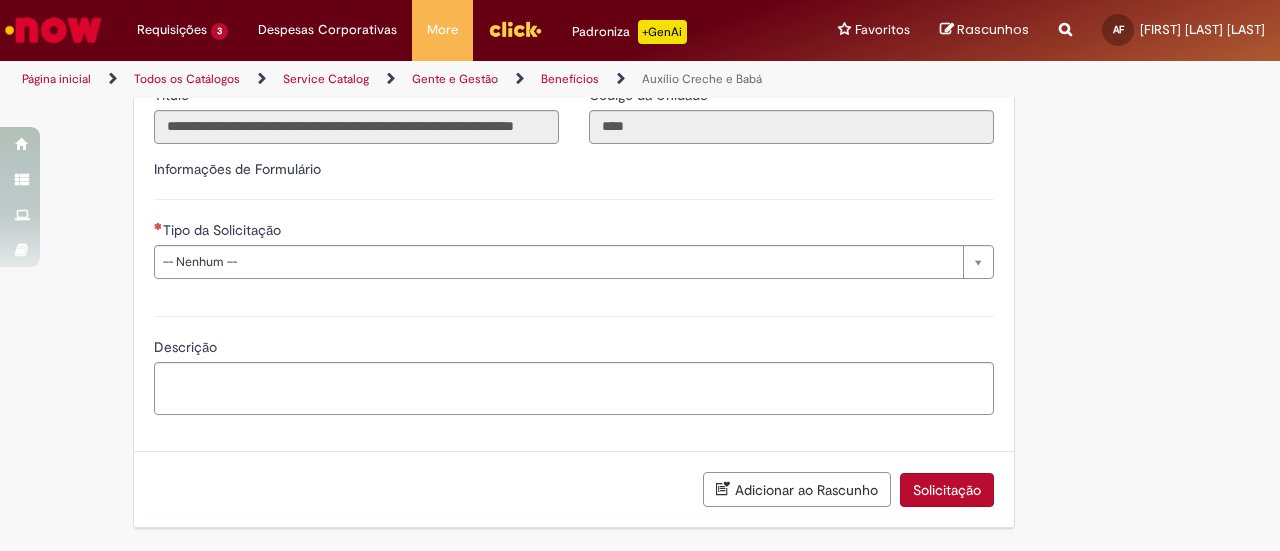 type on "**********" 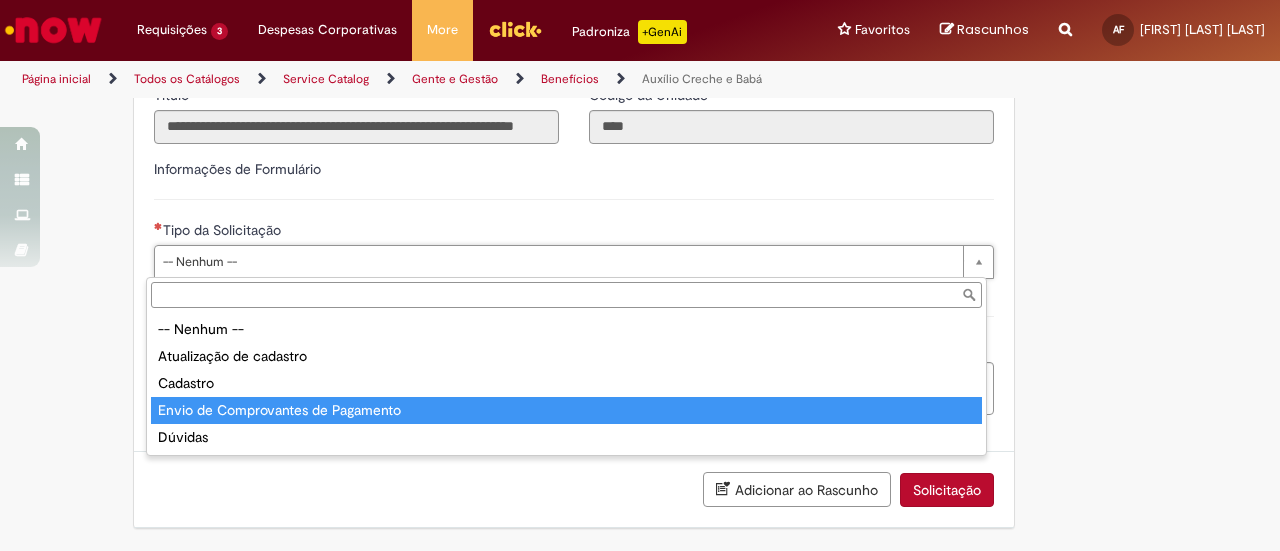 type on "**********" 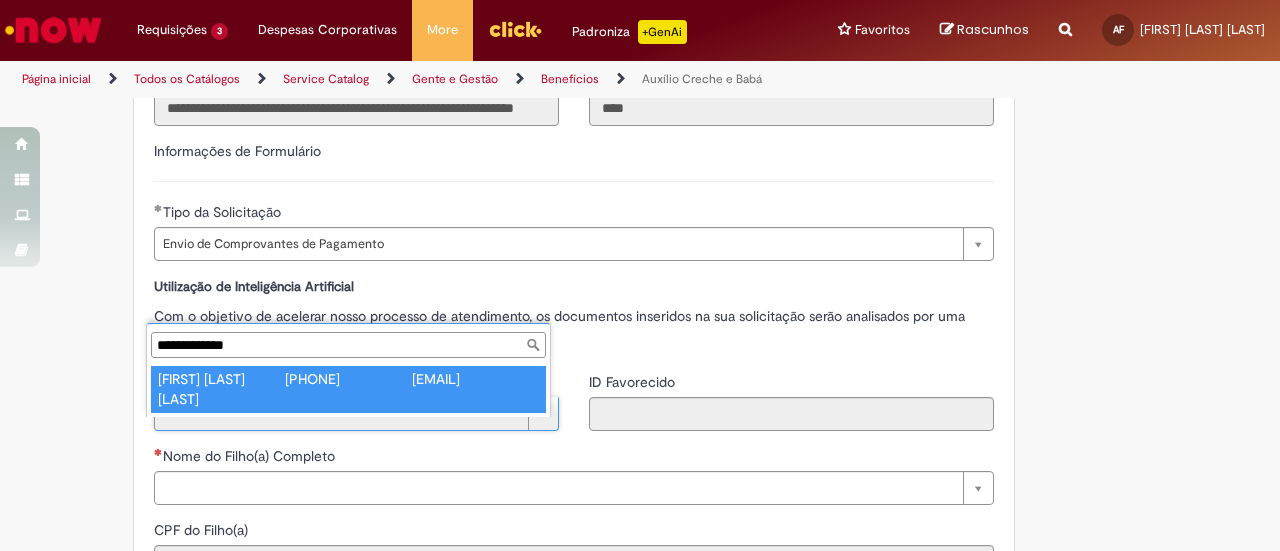scroll, scrollTop: 0, scrollLeft: 0, axis: both 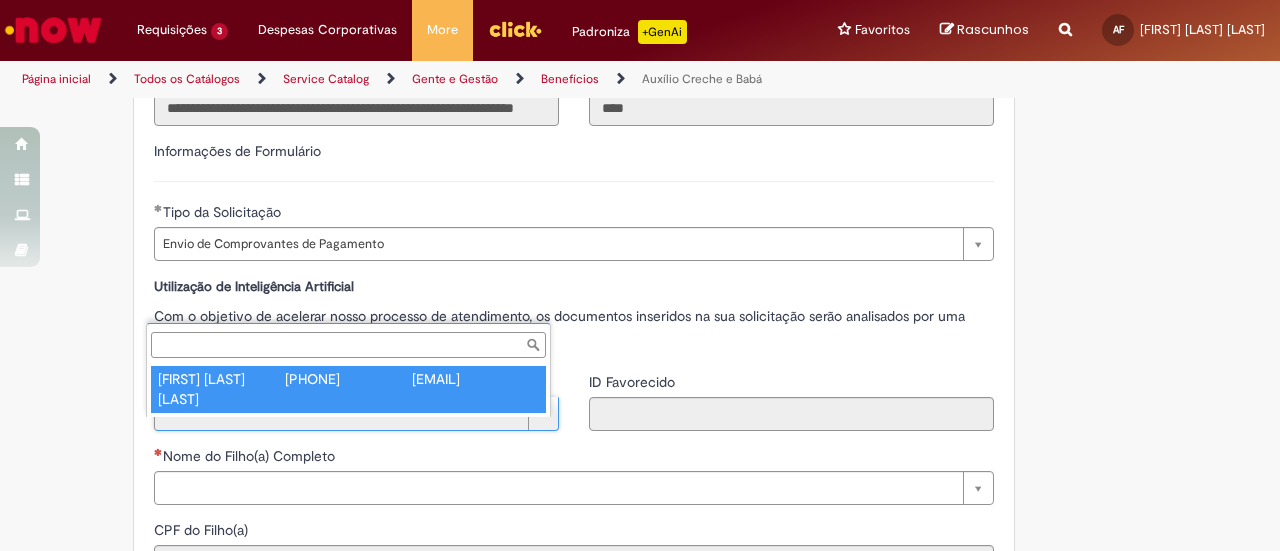type on "********" 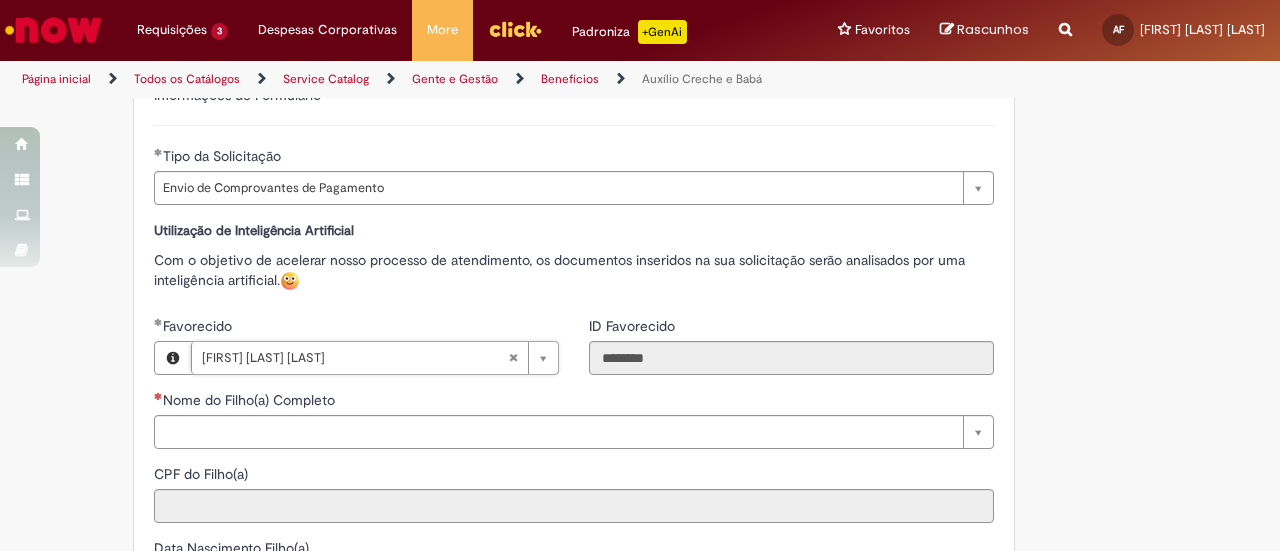 scroll, scrollTop: 724, scrollLeft: 0, axis: vertical 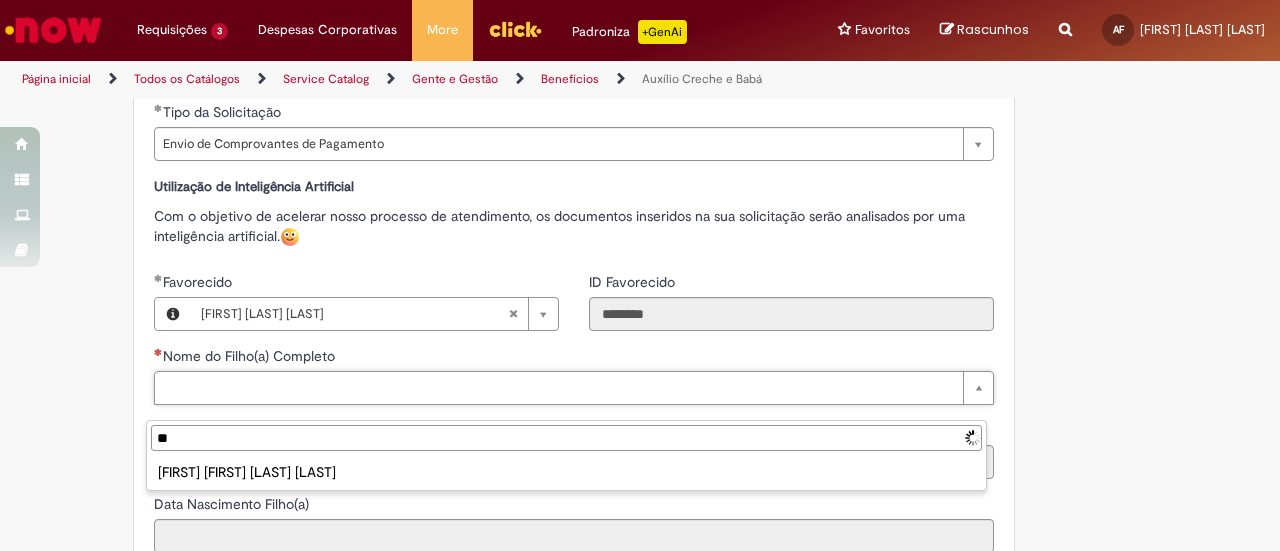 type on "***" 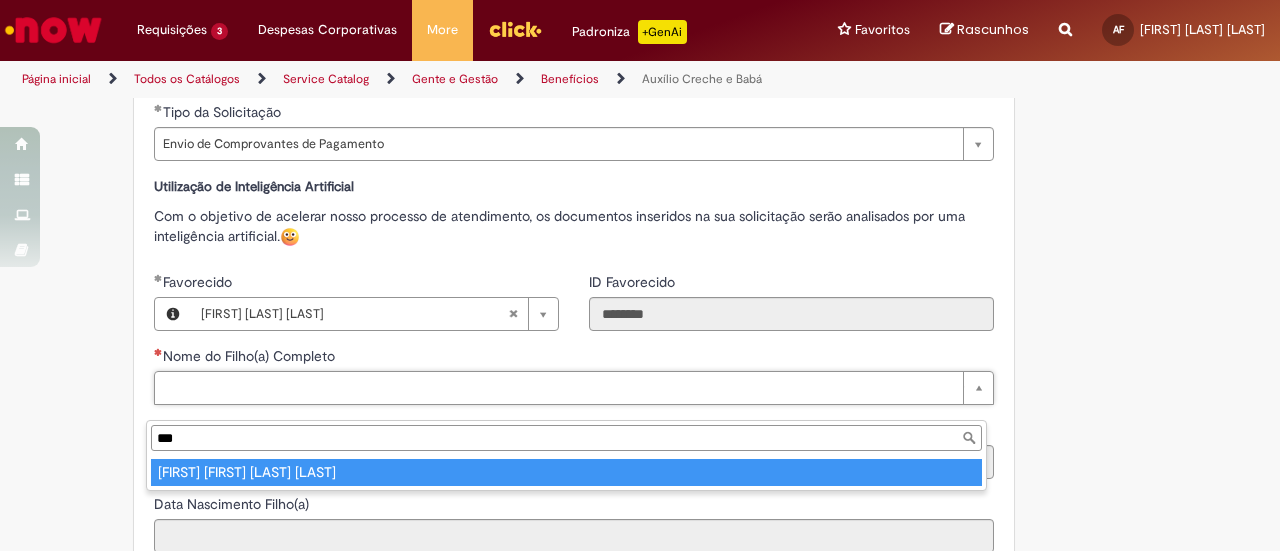 type on "**********" 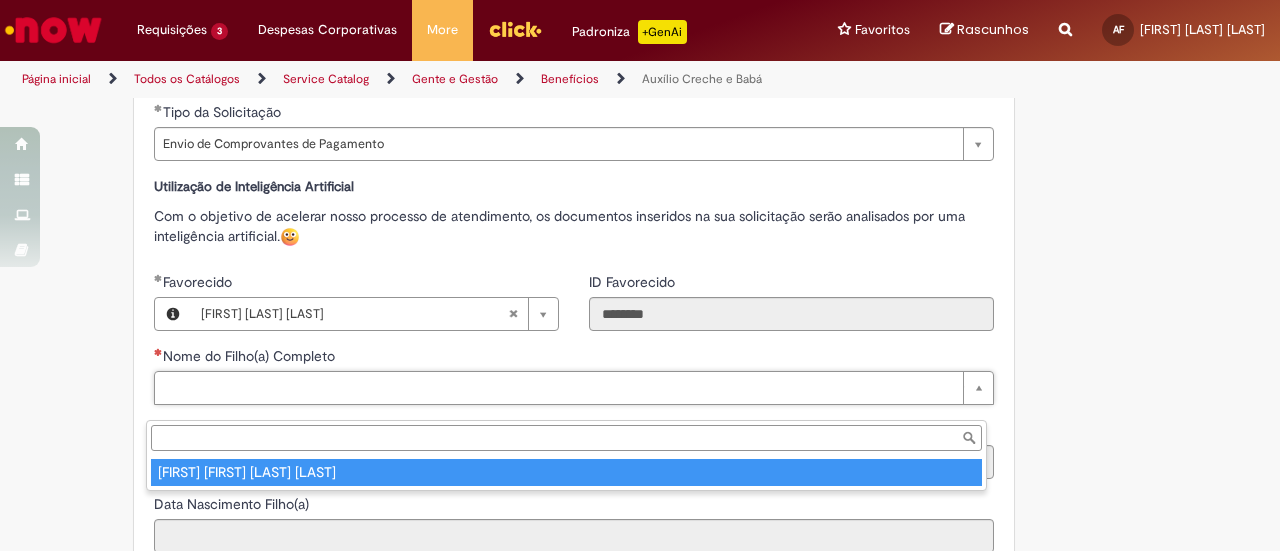 type on "**********" 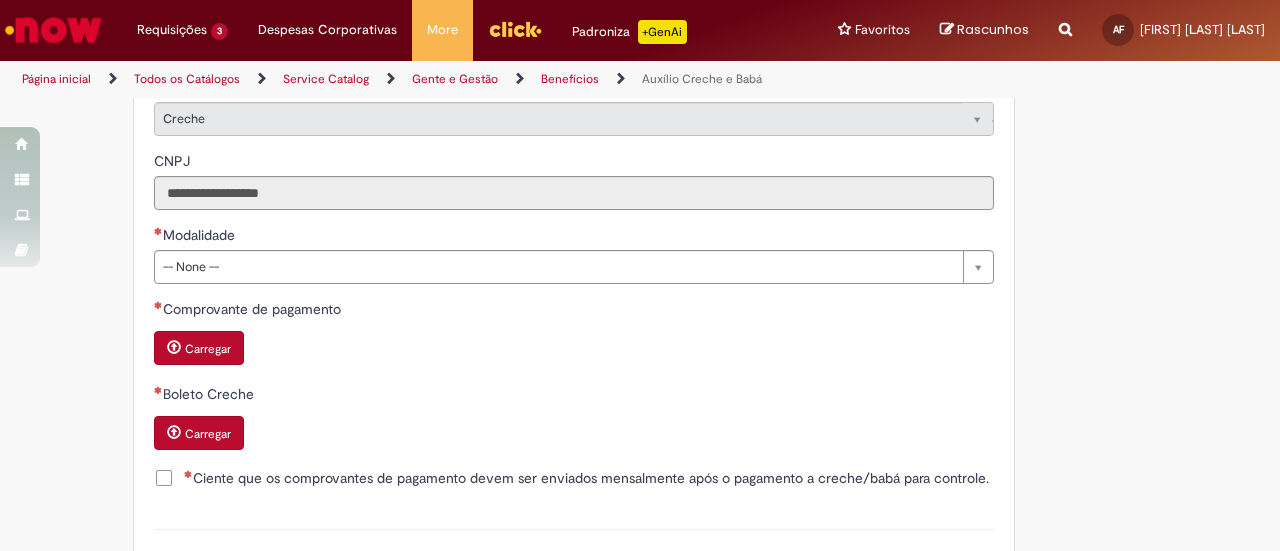 scroll, scrollTop: 1224, scrollLeft: 0, axis: vertical 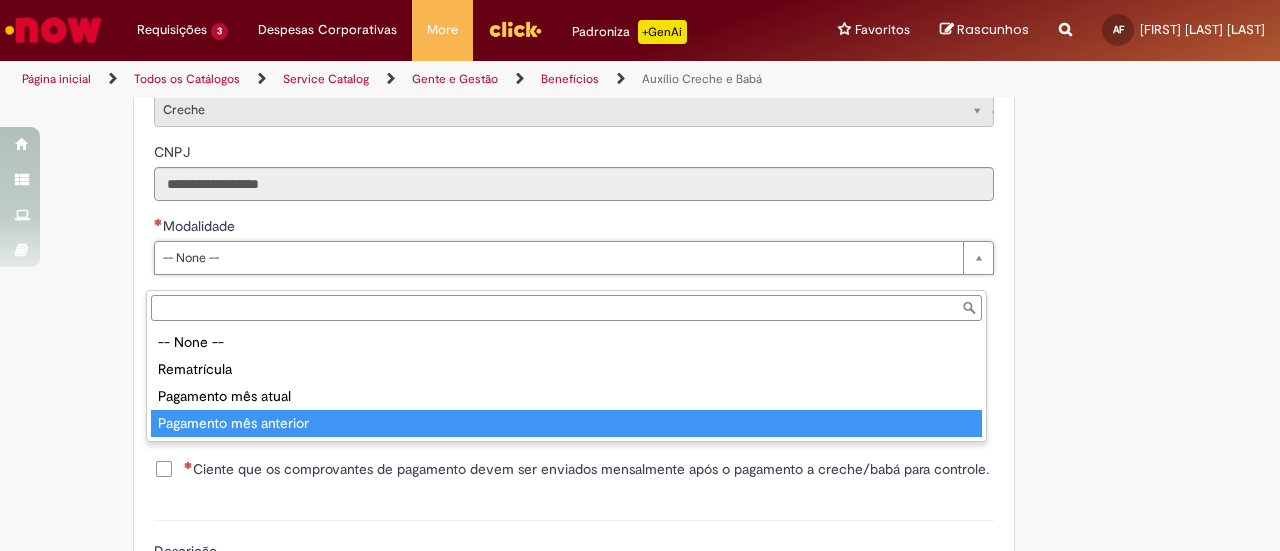 type on "**********" 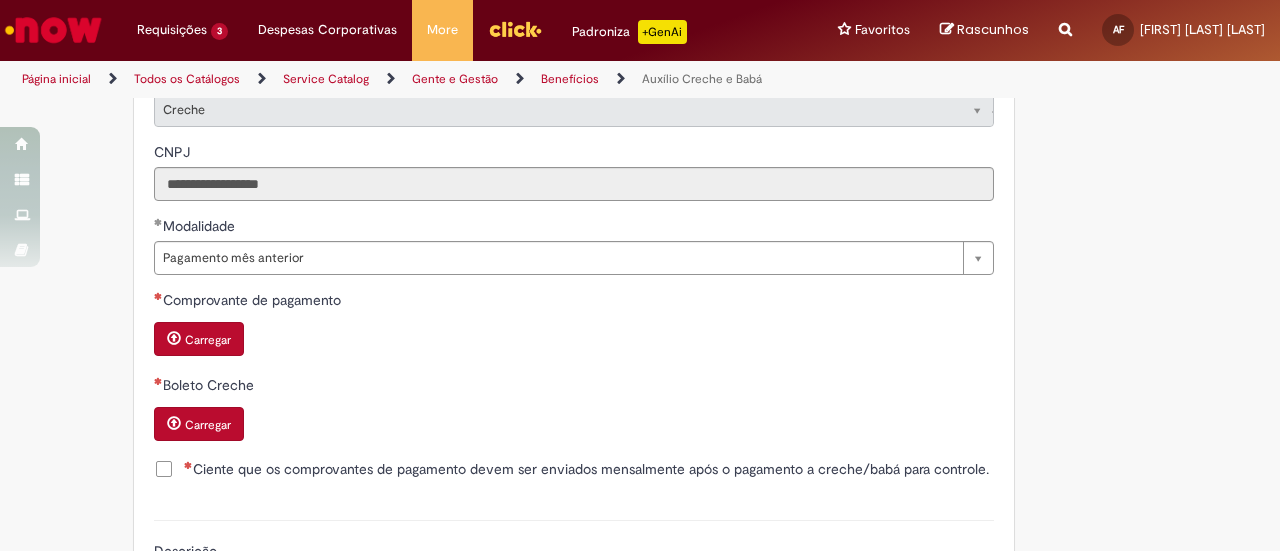 click on "Carregar" at bounding box center (208, 340) 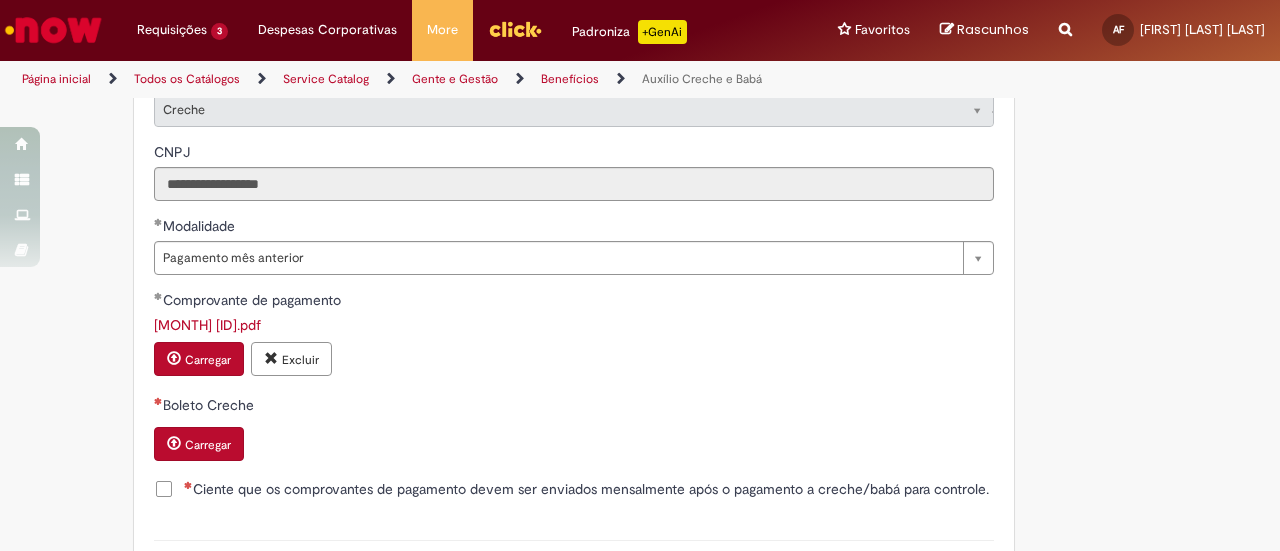click on "Carregar" at bounding box center [208, 445] 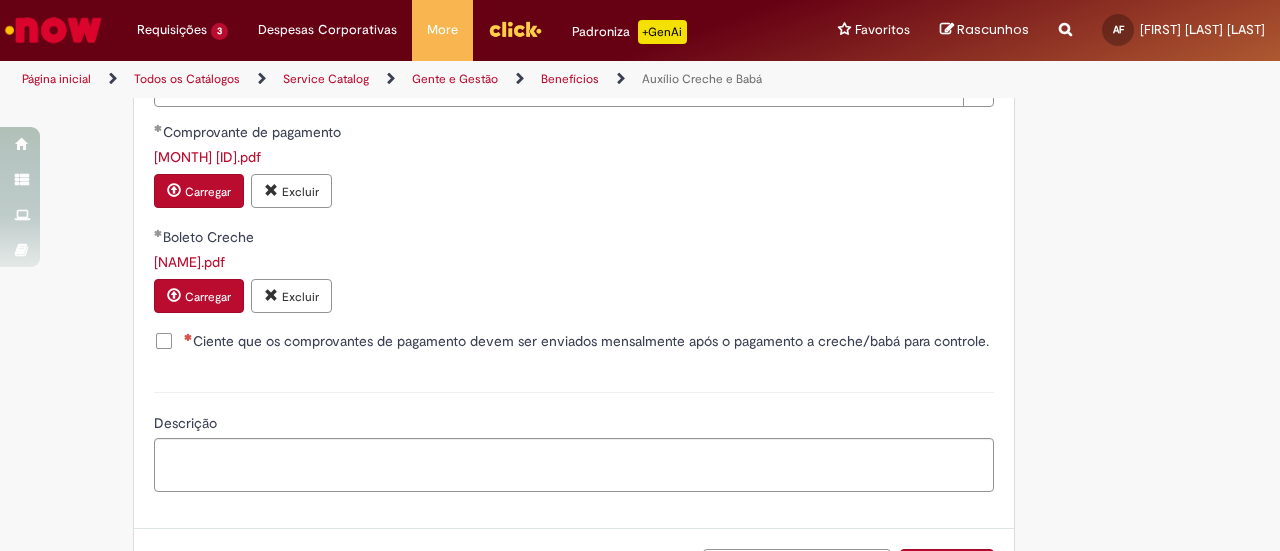 scroll, scrollTop: 1424, scrollLeft: 0, axis: vertical 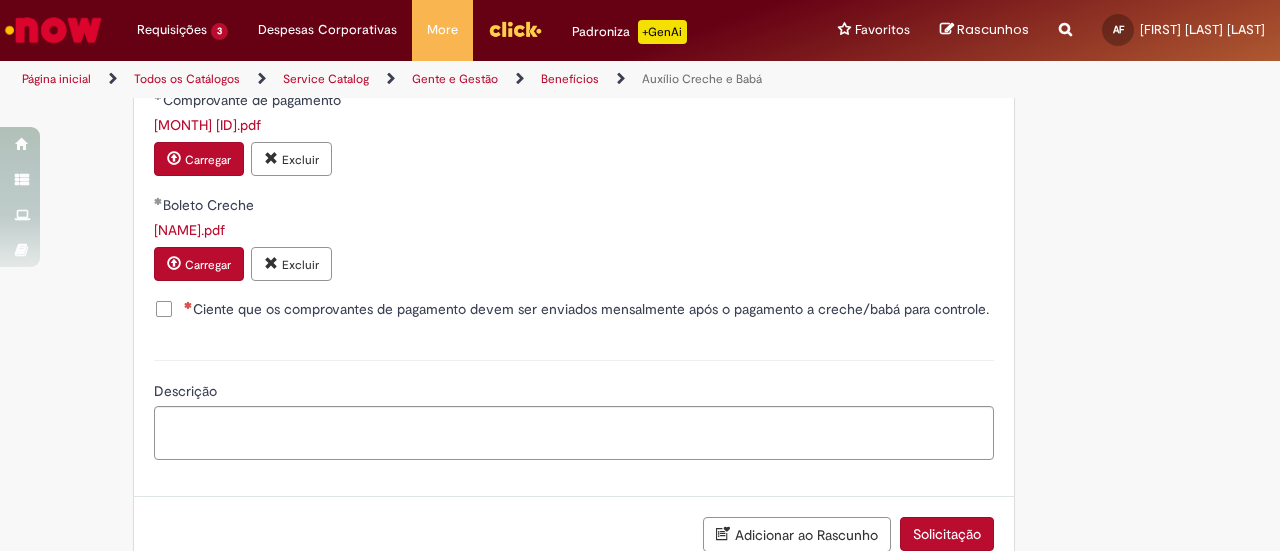 click on "Ciente que os comprovantes de pagamento devem ser enviados mensalmente após o pagamento a creche/babá para controle." at bounding box center [586, 309] 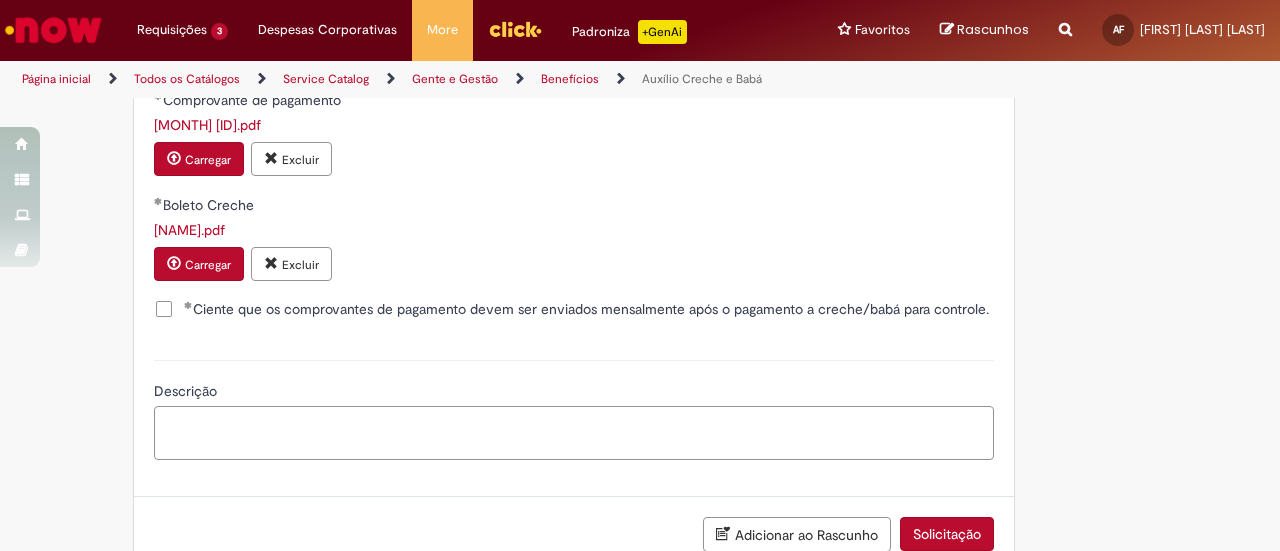 click on "Descrição" at bounding box center [574, 432] 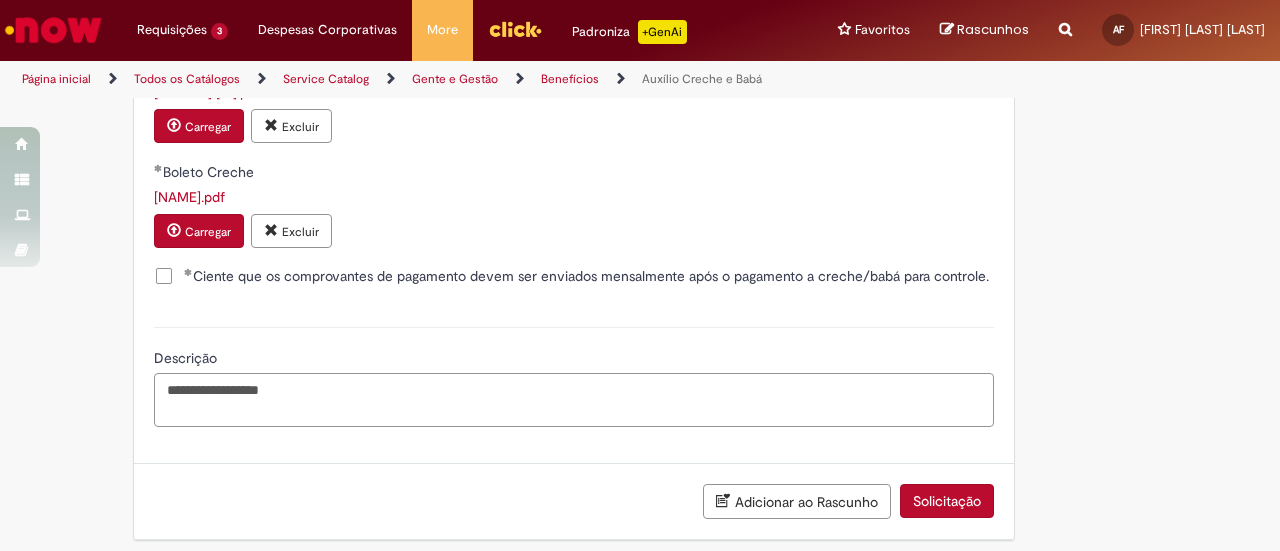 scroll, scrollTop: 1484, scrollLeft: 0, axis: vertical 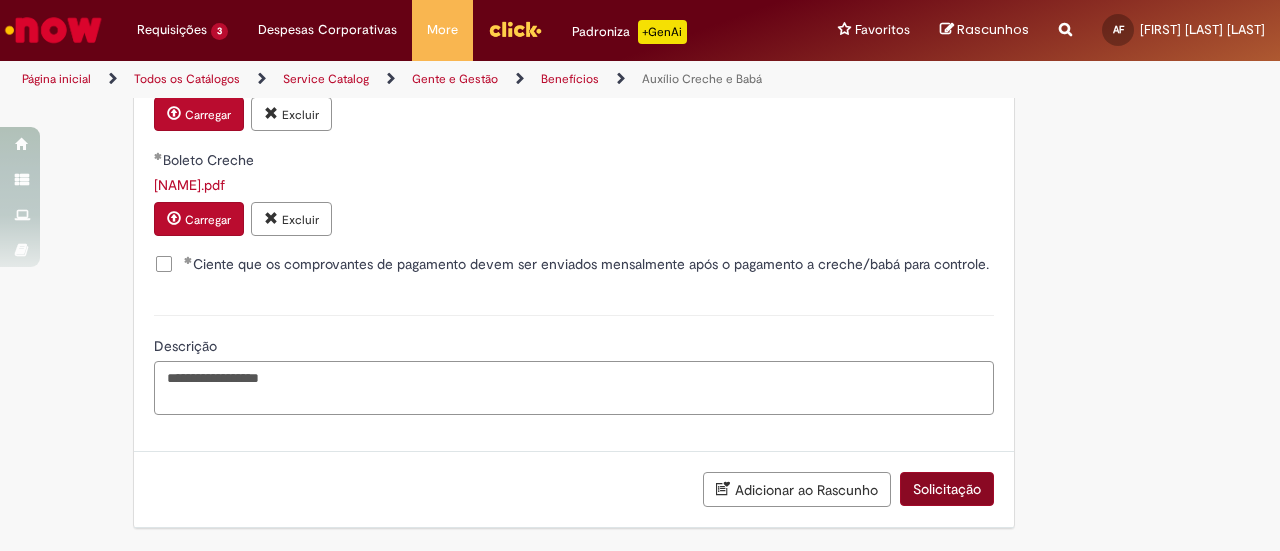 type on "**********" 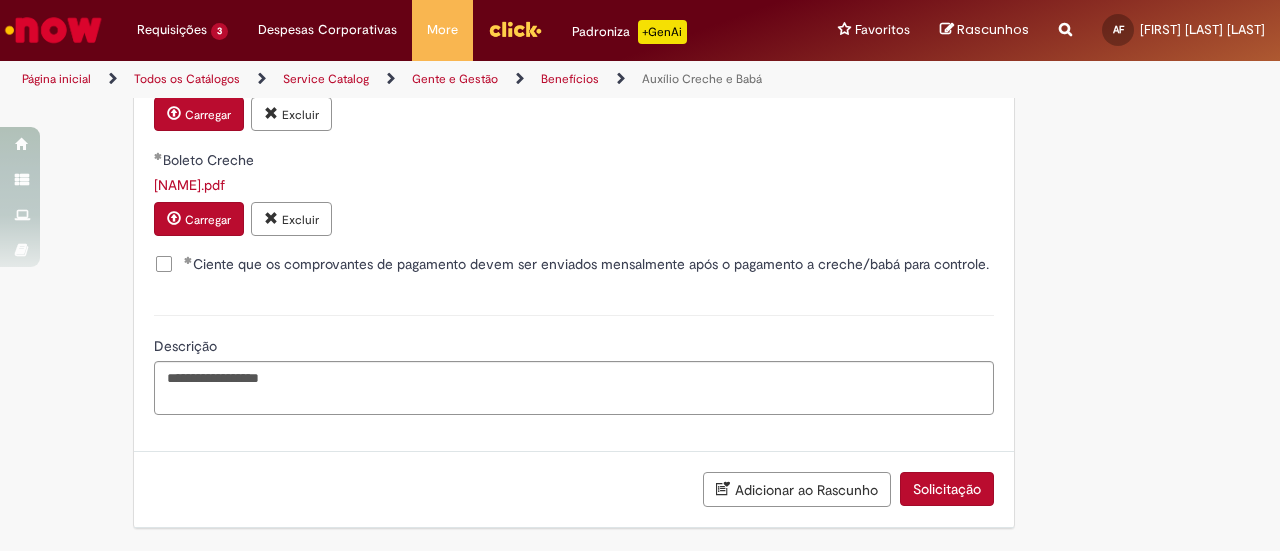 click on "Solicitação" at bounding box center [947, 489] 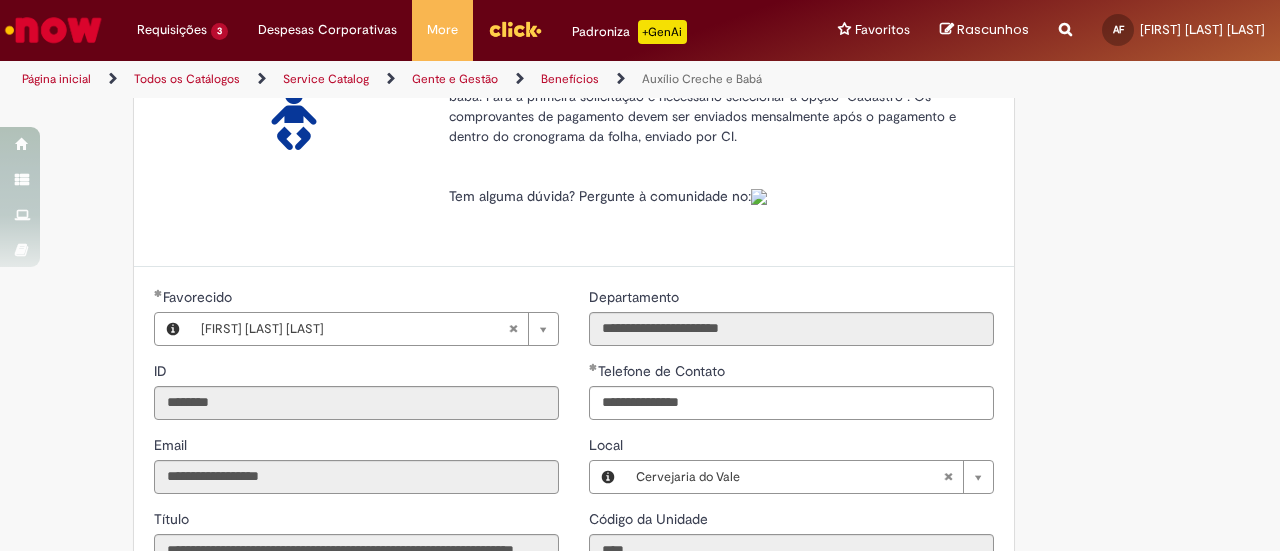 scroll, scrollTop: 0, scrollLeft: 0, axis: both 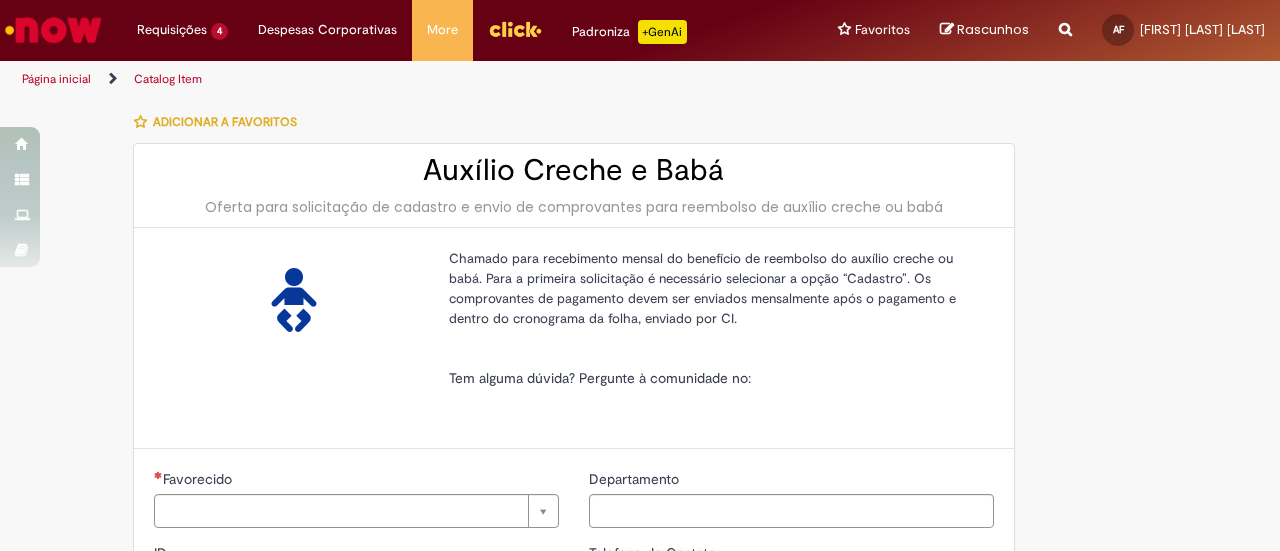 type on "********" 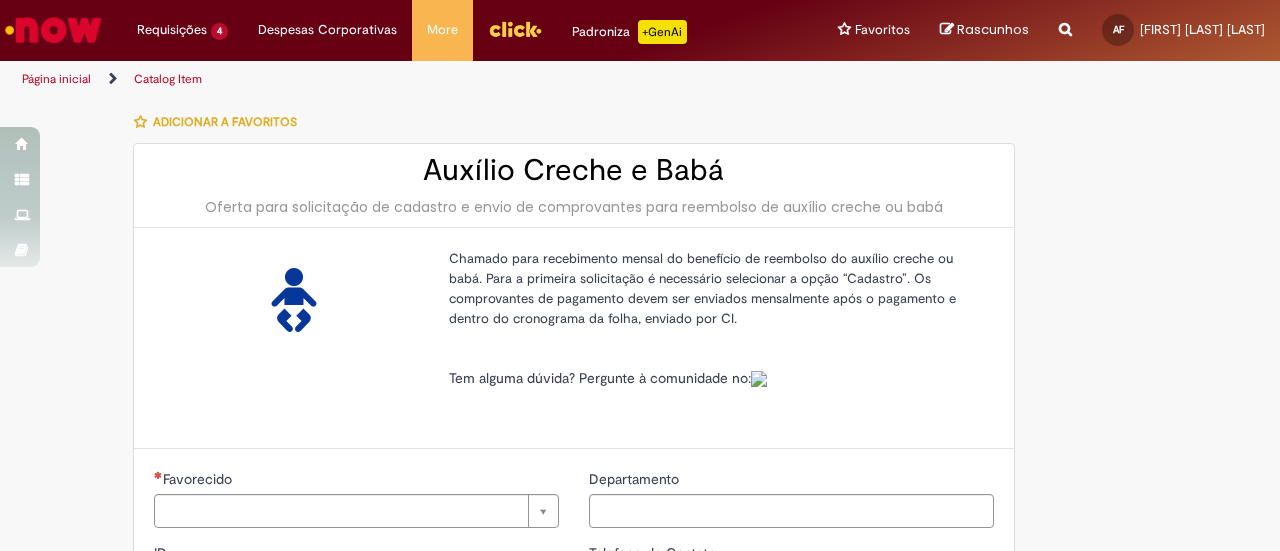 type on "**********" 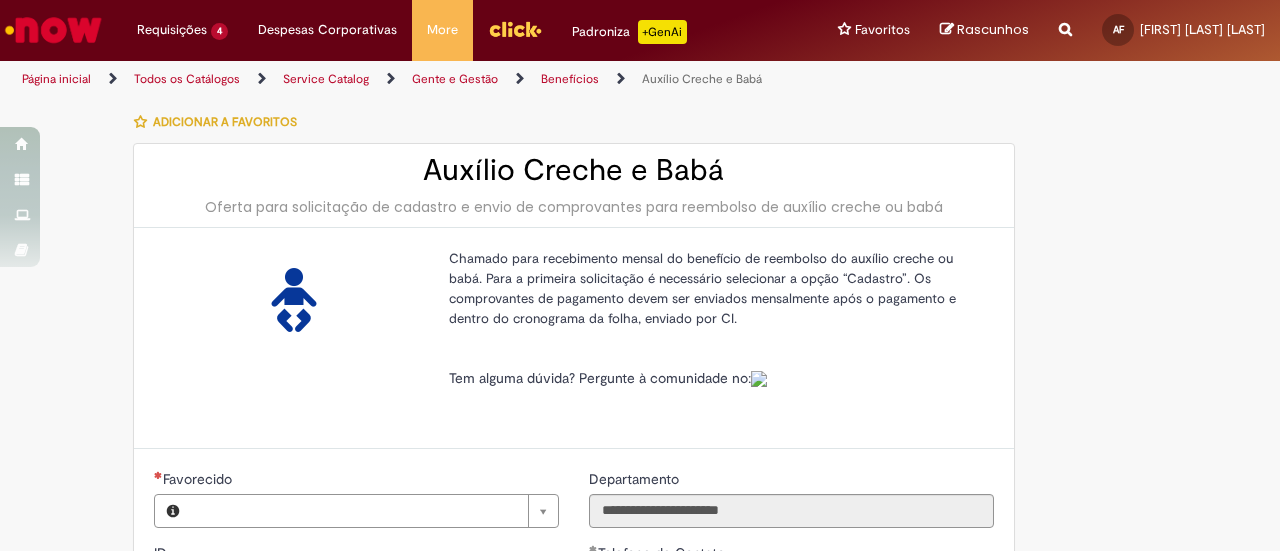 type on "**********" 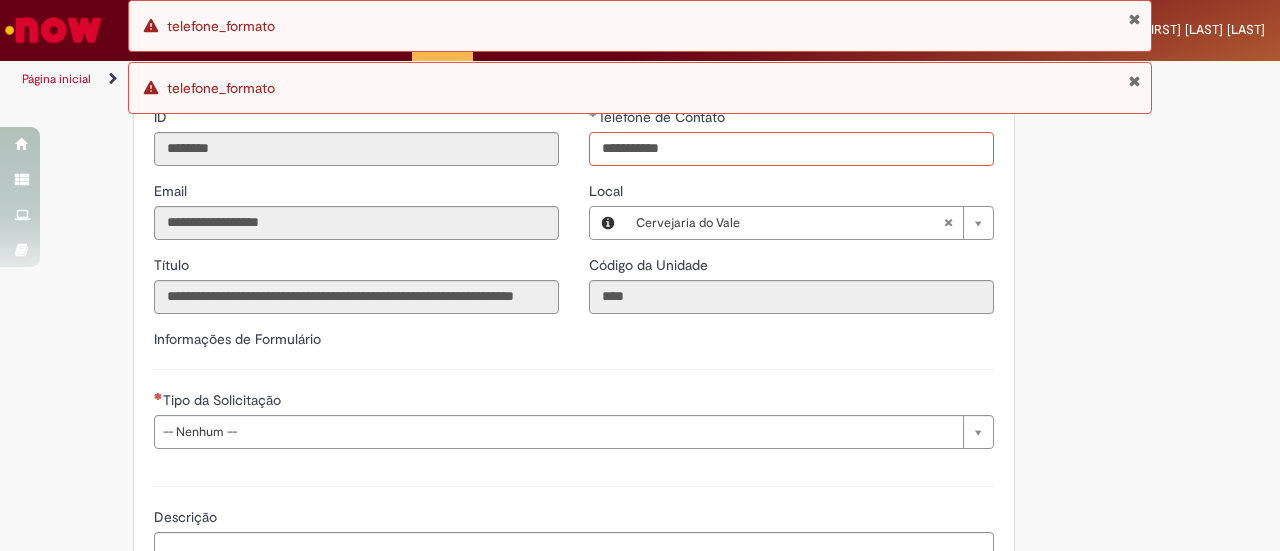 scroll, scrollTop: 624, scrollLeft: 0, axis: vertical 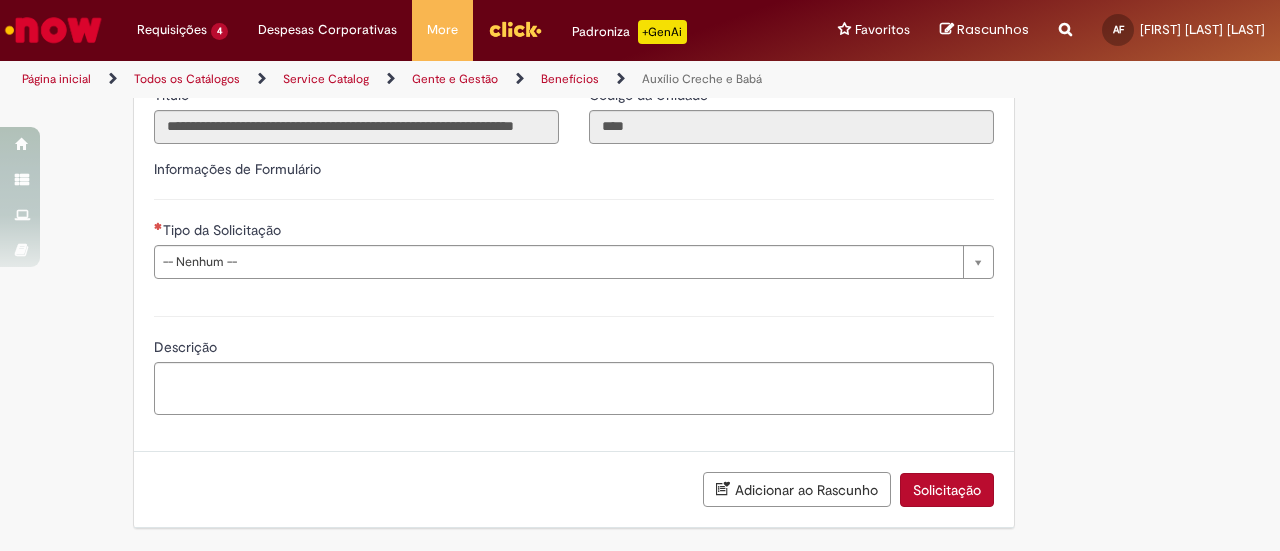 type on "**********" 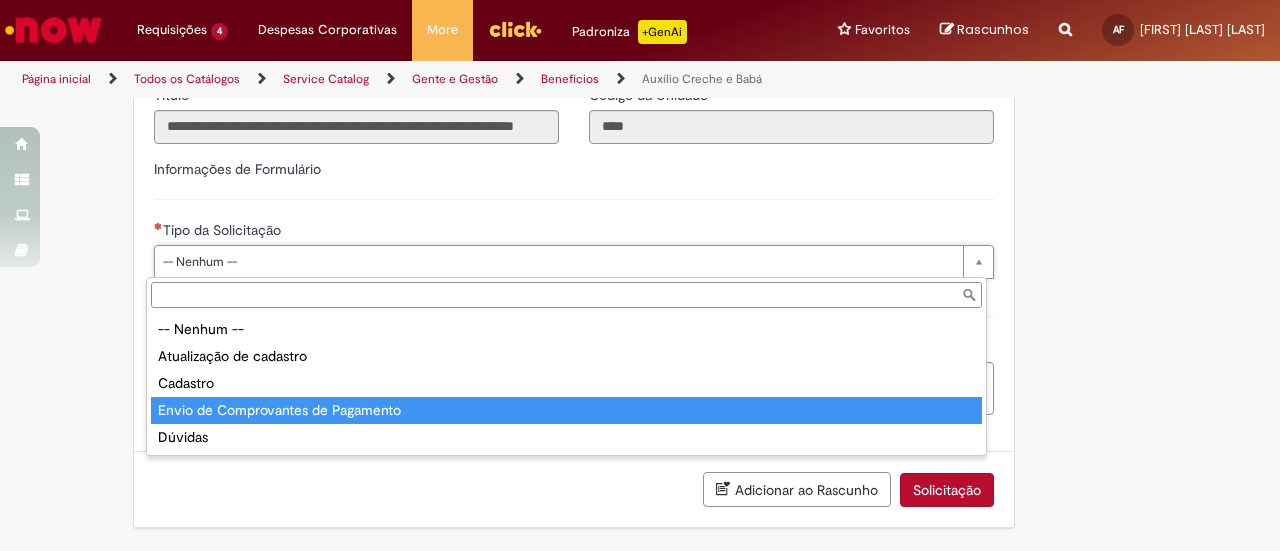 type on "**********" 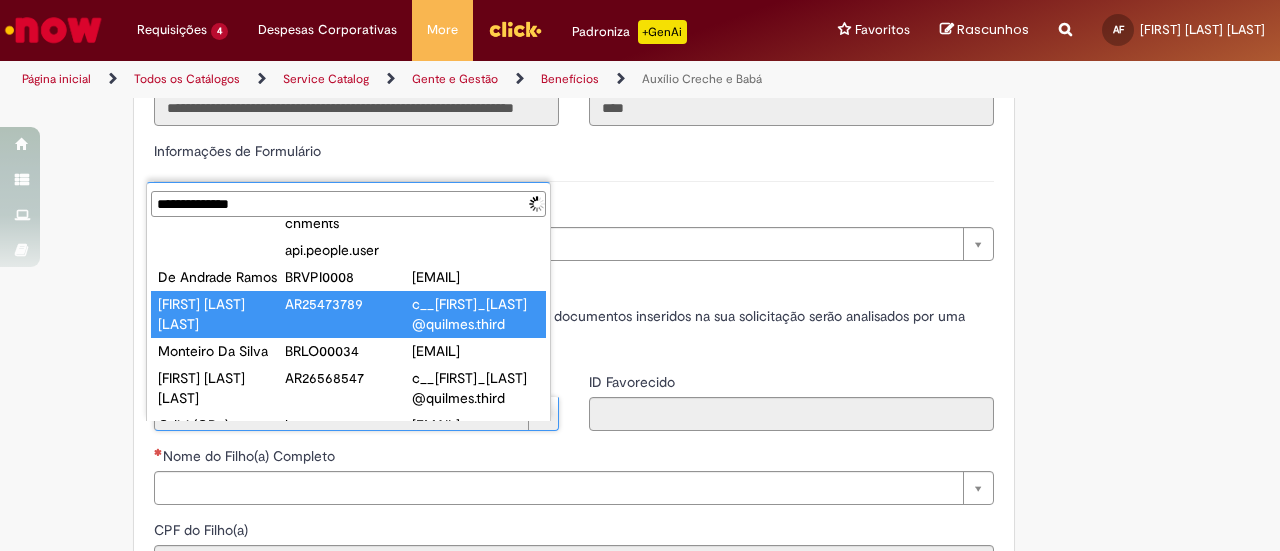 scroll, scrollTop: 0, scrollLeft: 0, axis: both 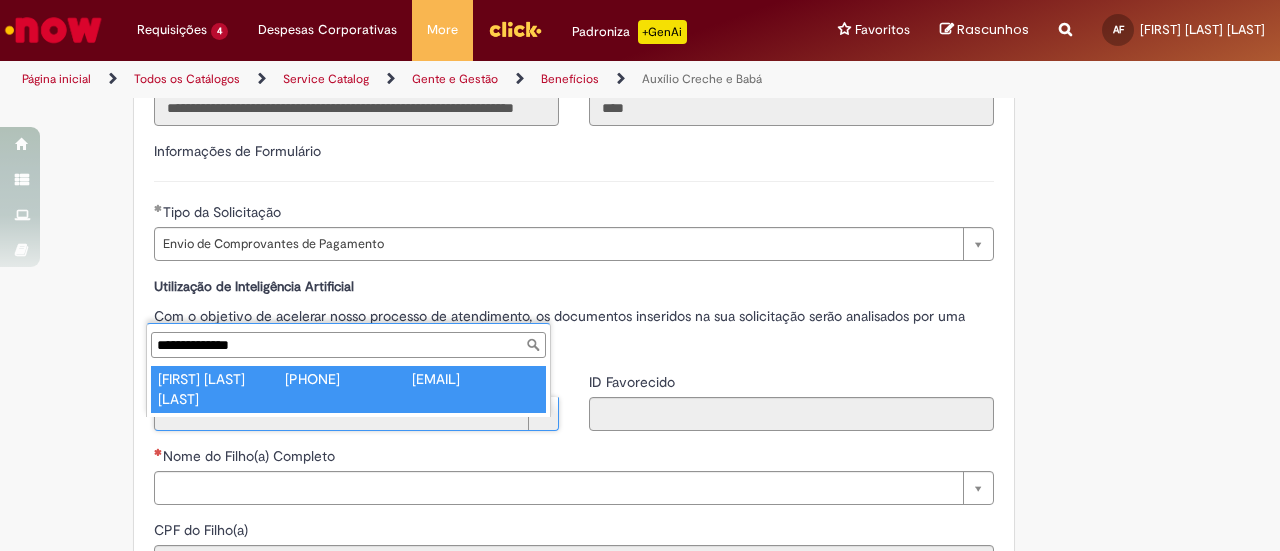 type on "**********" 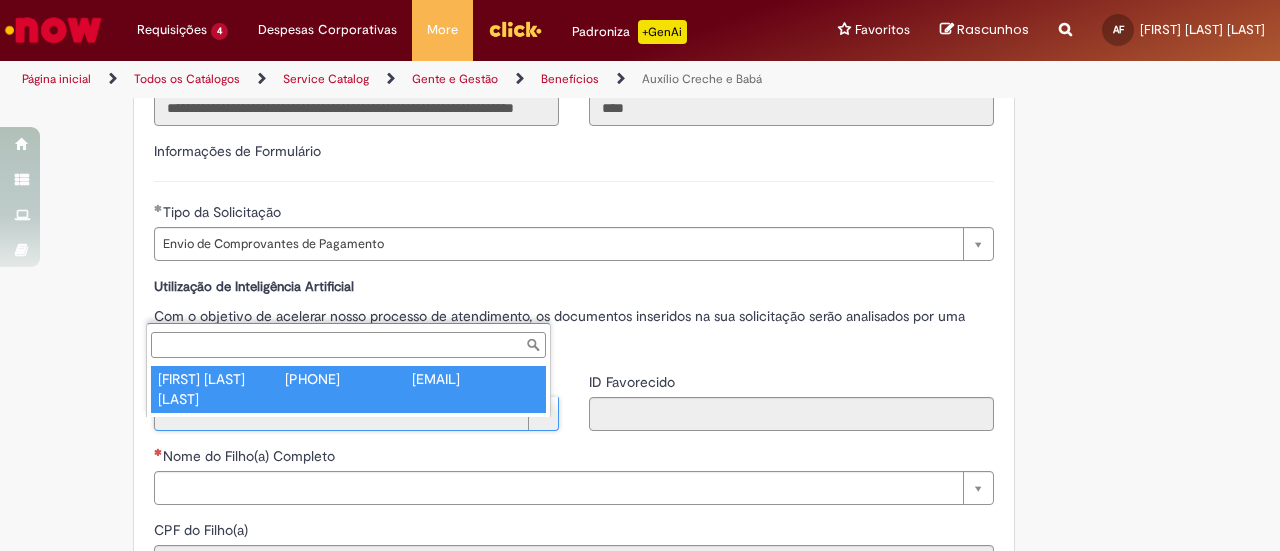 type on "********" 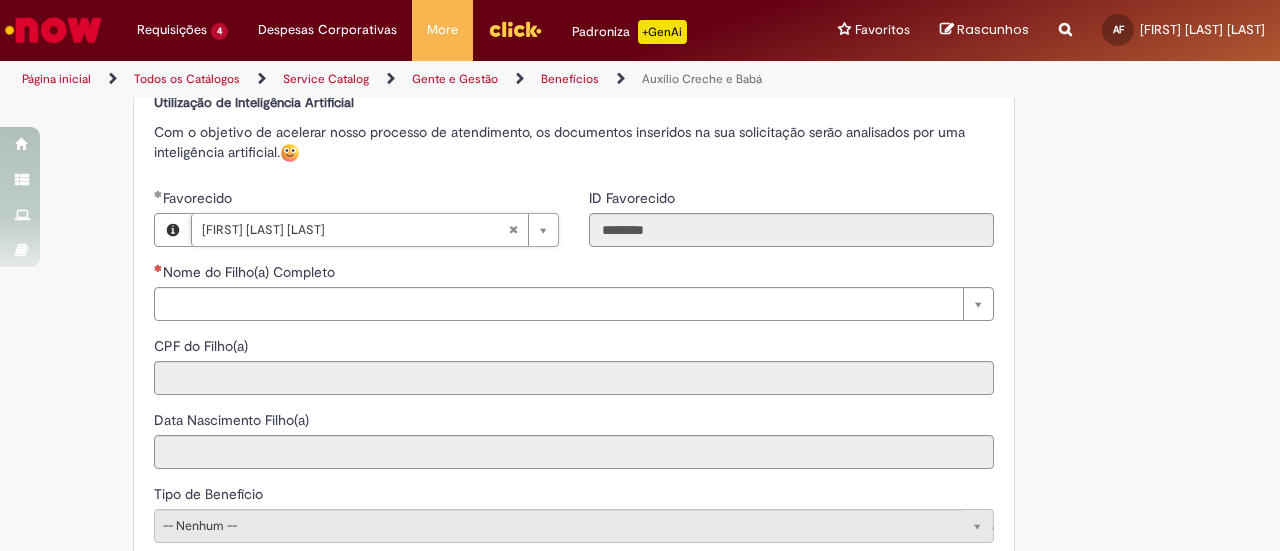 scroll, scrollTop: 824, scrollLeft: 0, axis: vertical 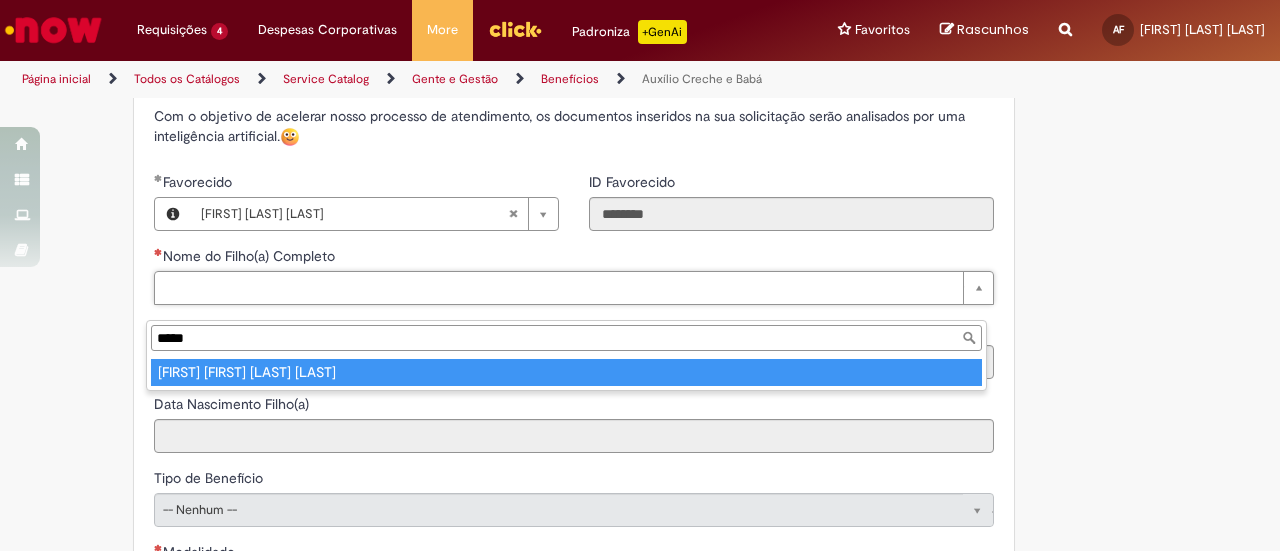type on "*****" 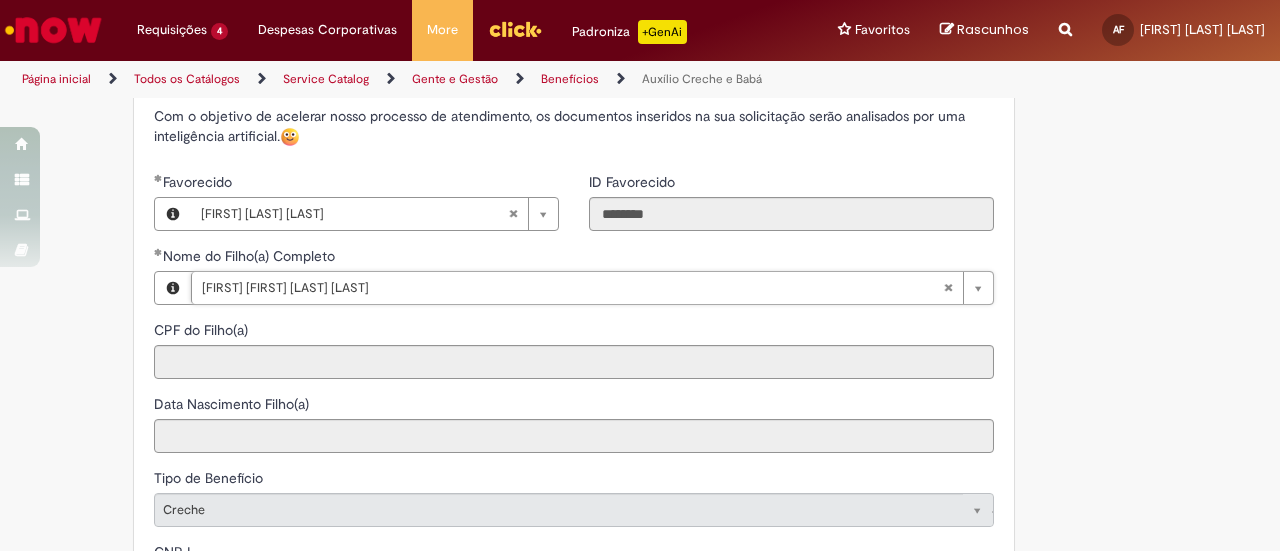 type on "**********" 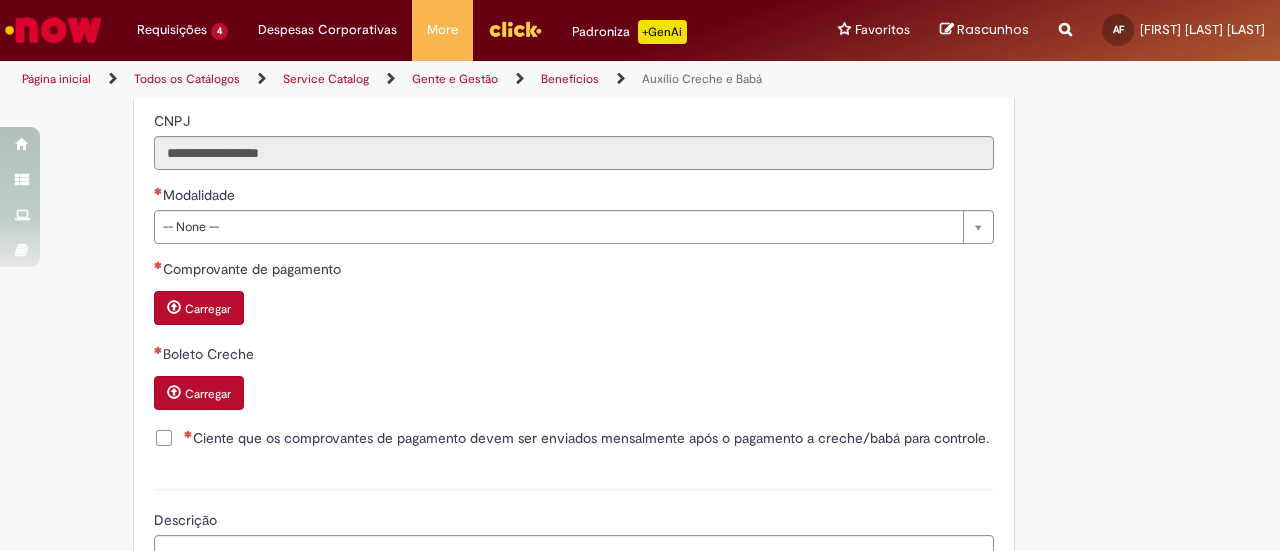 scroll, scrollTop: 1224, scrollLeft: 0, axis: vertical 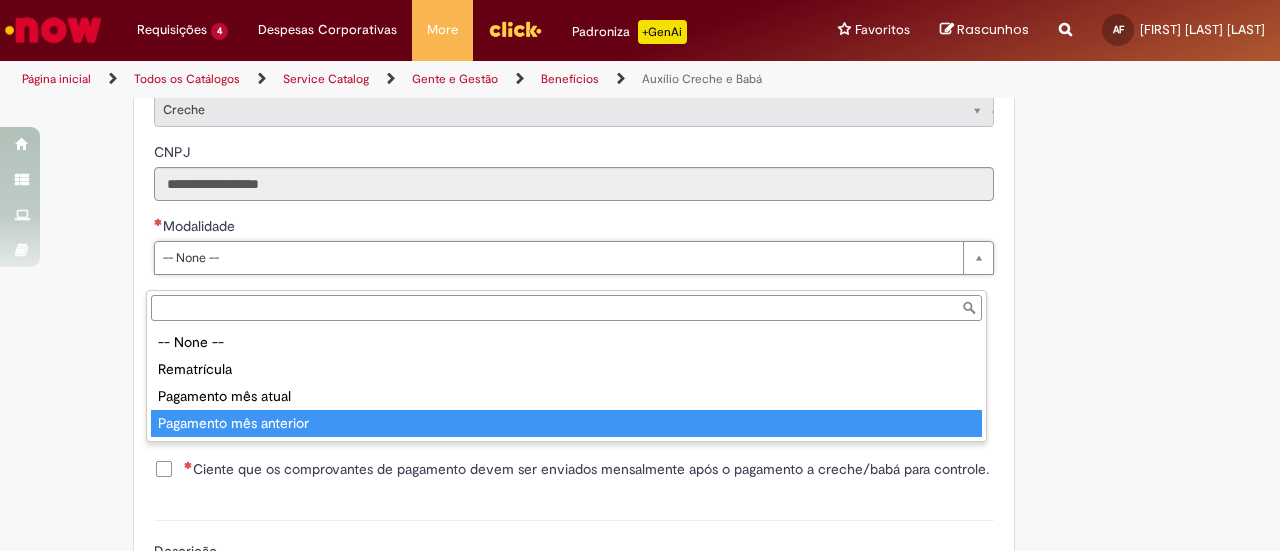 type on "**********" 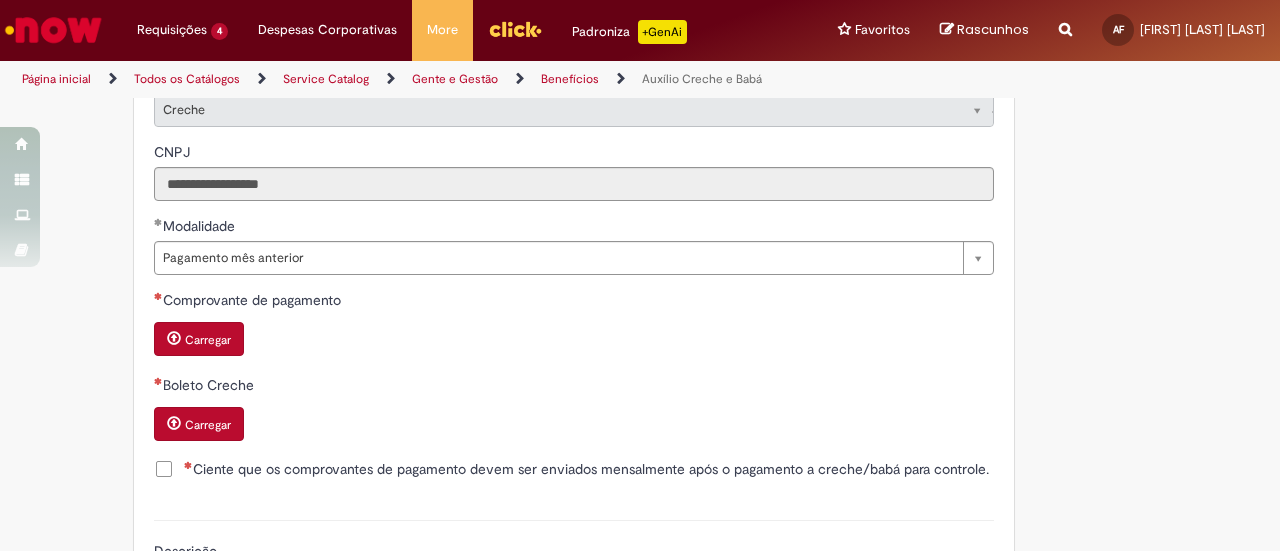 click at bounding box center (174, 338) 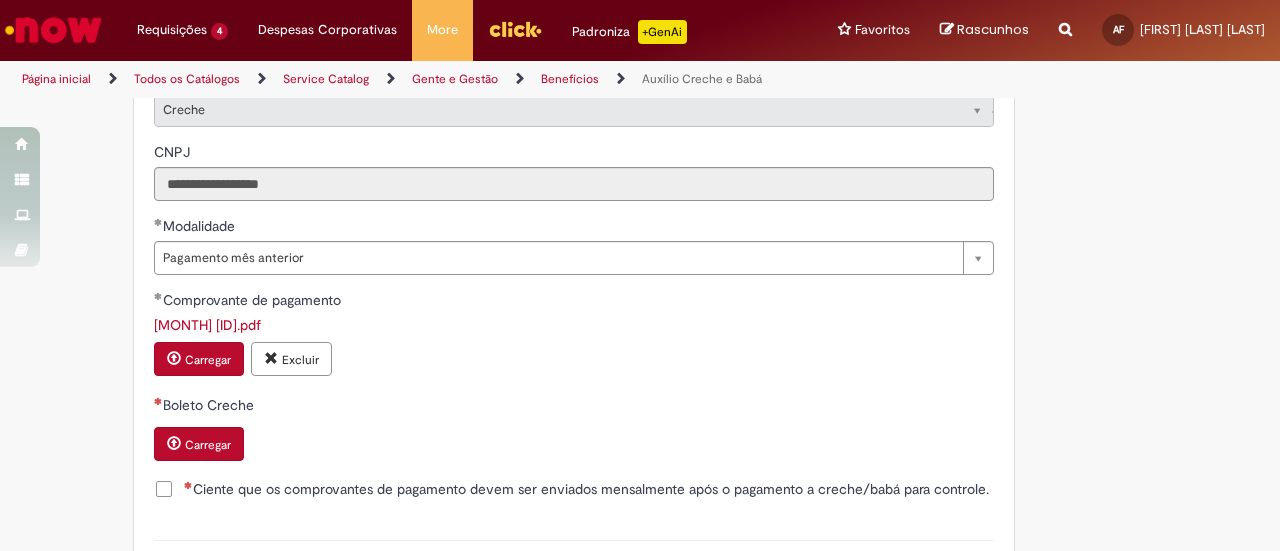 click on "Excluir" at bounding box center (291, 359) 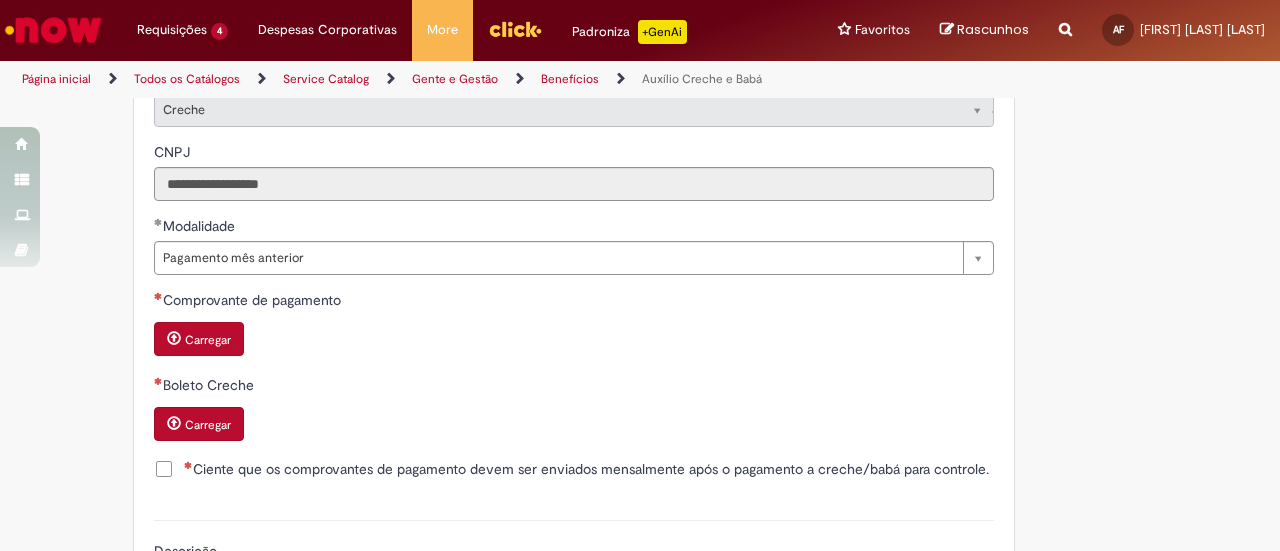 click on "Carregar" at bounding box center [199, 339] 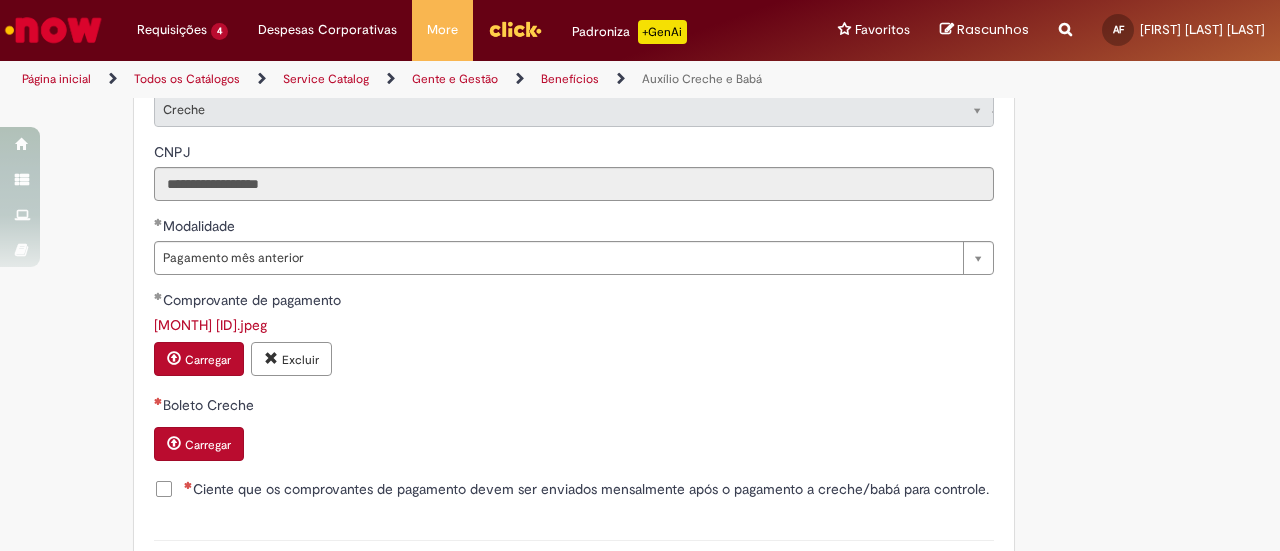 click on "Carregar" at bounding box center [208, 445] 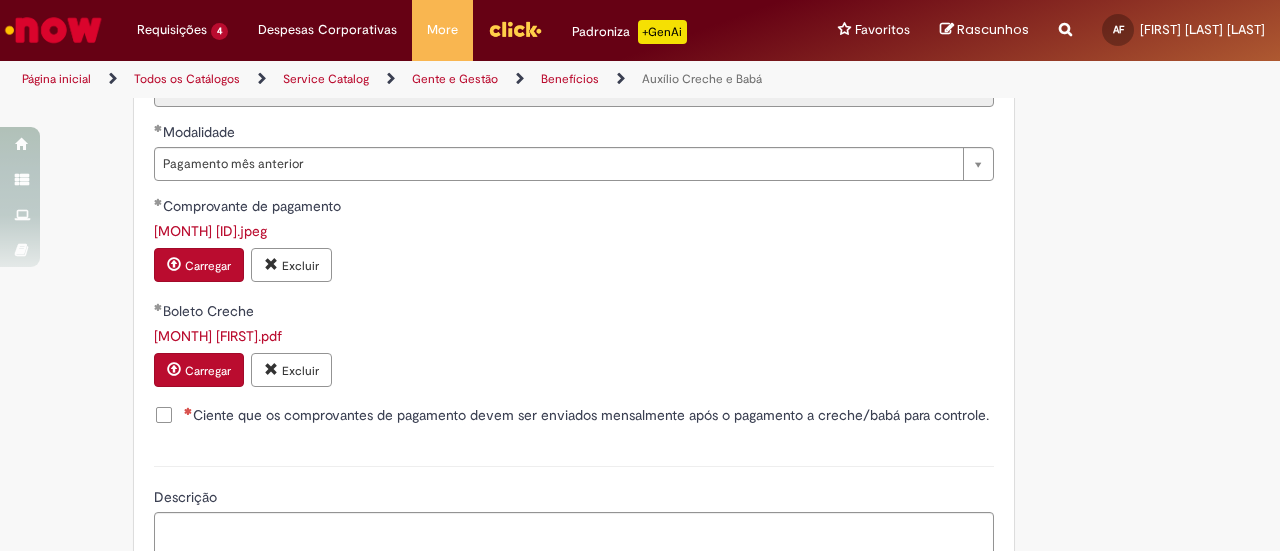 scroll, scrollTop: 1424, scrollLeft: 0, axis: vertical 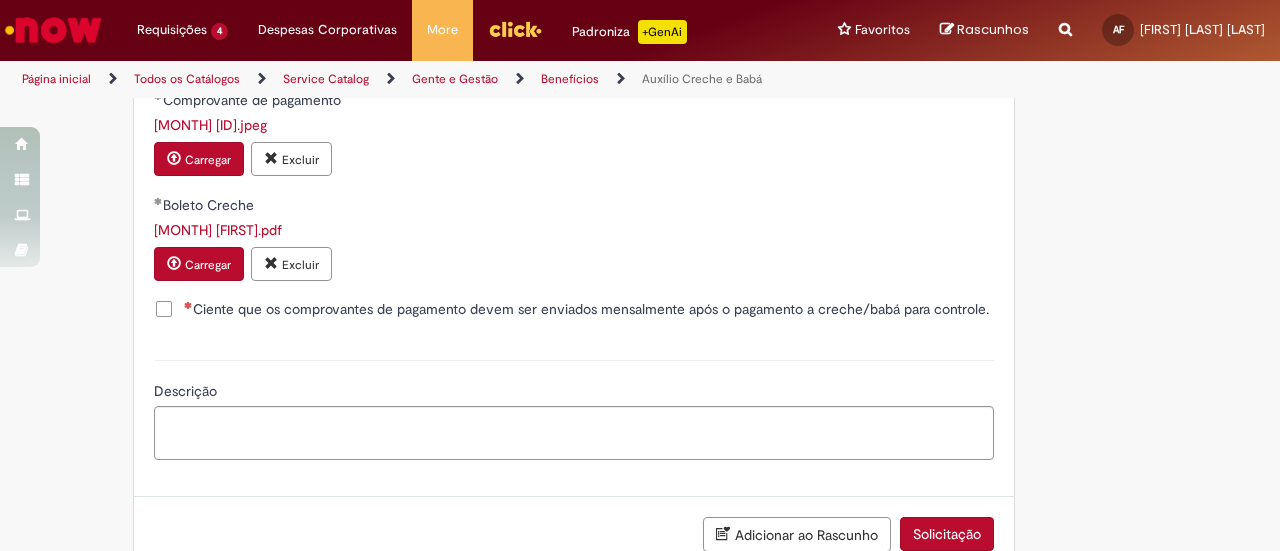 click on "Ciente que os comprovantes de pagamento devem ser enviados mensalmente após o pagamento a creche/babá para controle." at bounding box center (586, 309) 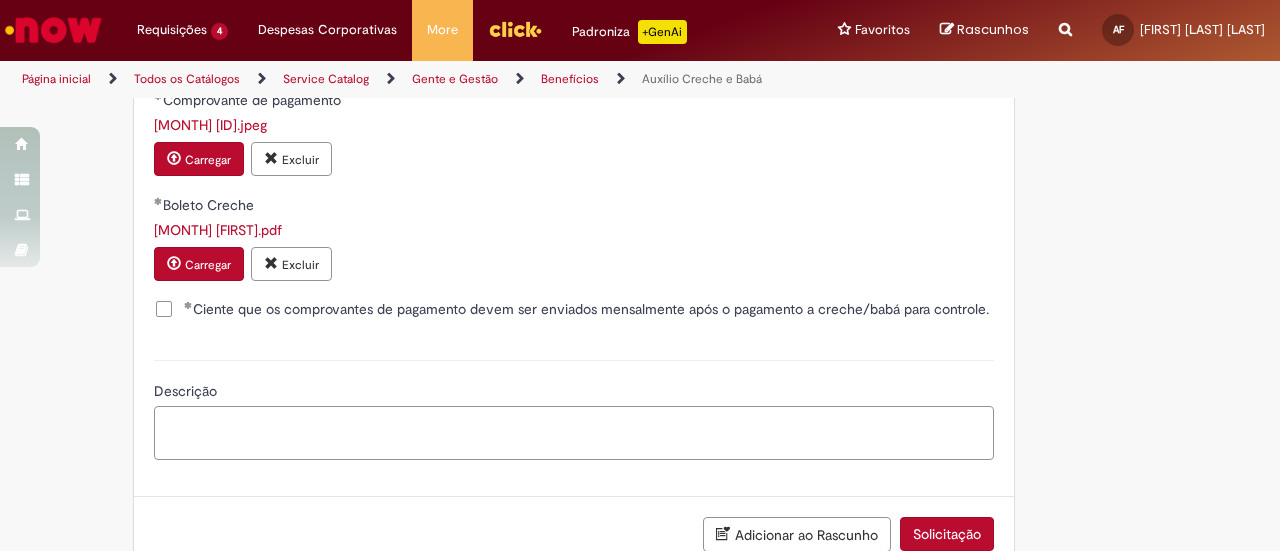 click on "Descrição" at bounding box center [574, 432] 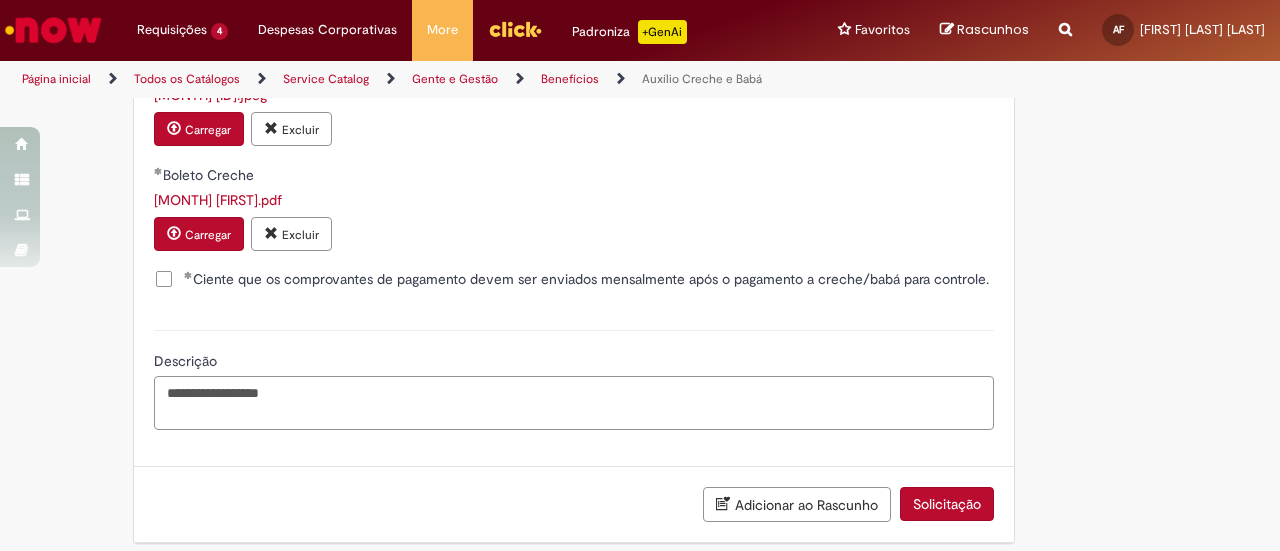 scroll, scrollTop: 1484, scrollLeft: 0, axis: vertical 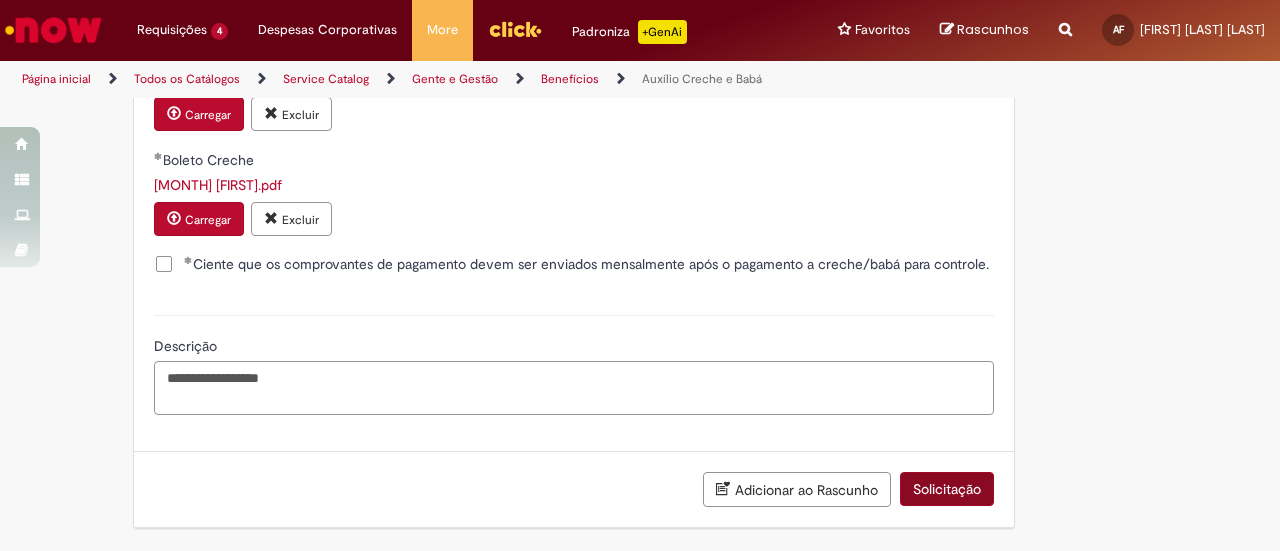 type on "**********" 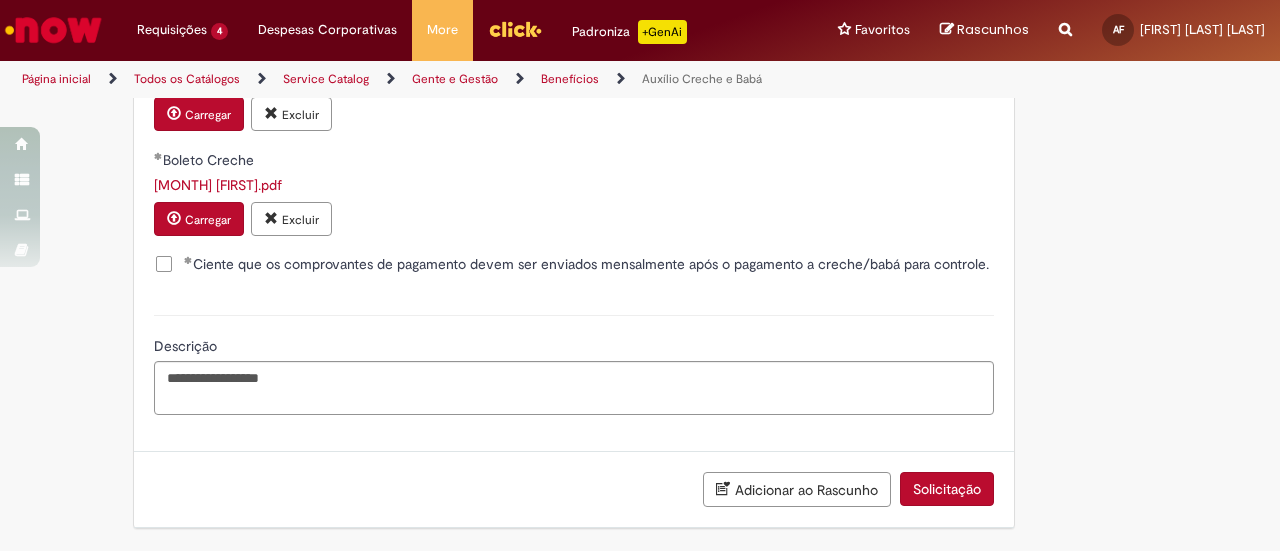 click on "Solicitação" at bounding box center (947, 489) 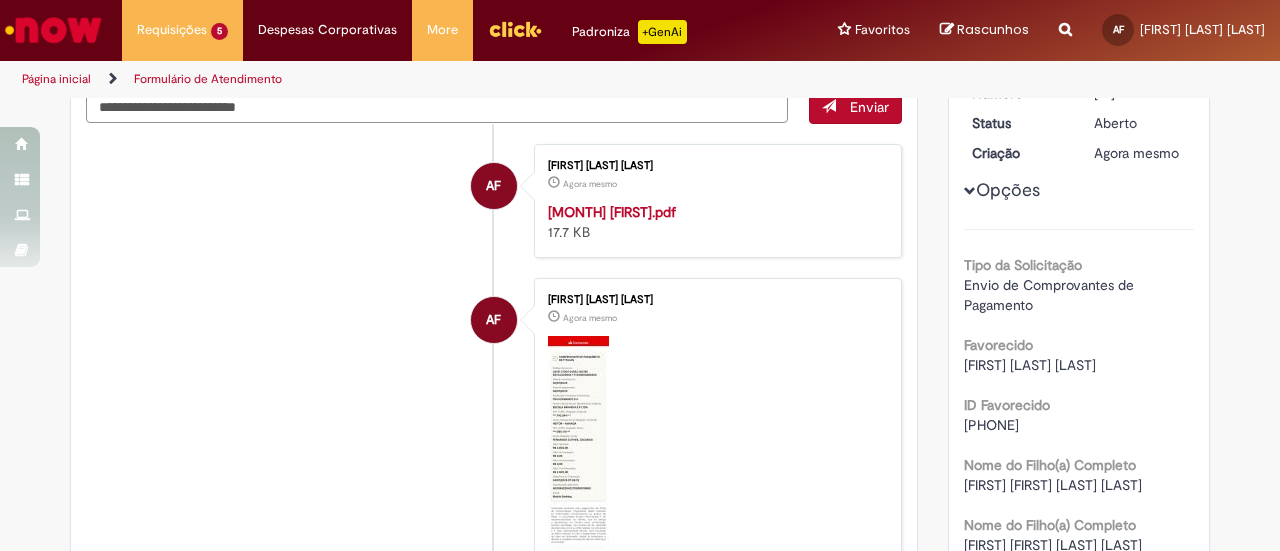scroll, scrollTop: 0, scrollLeft: 0, axis: both 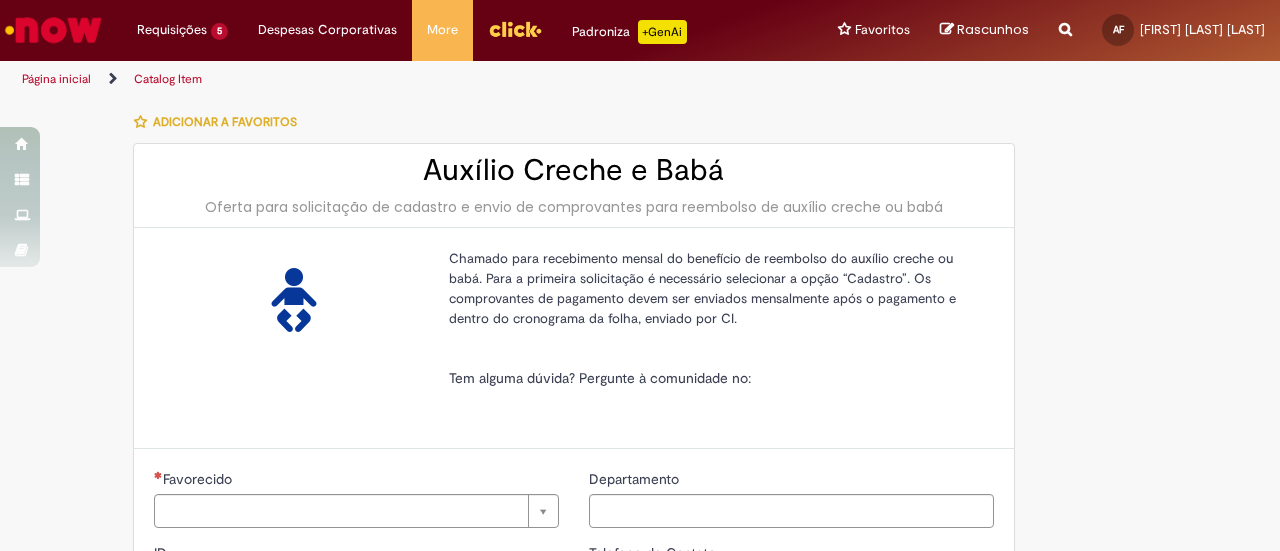 type on "********" 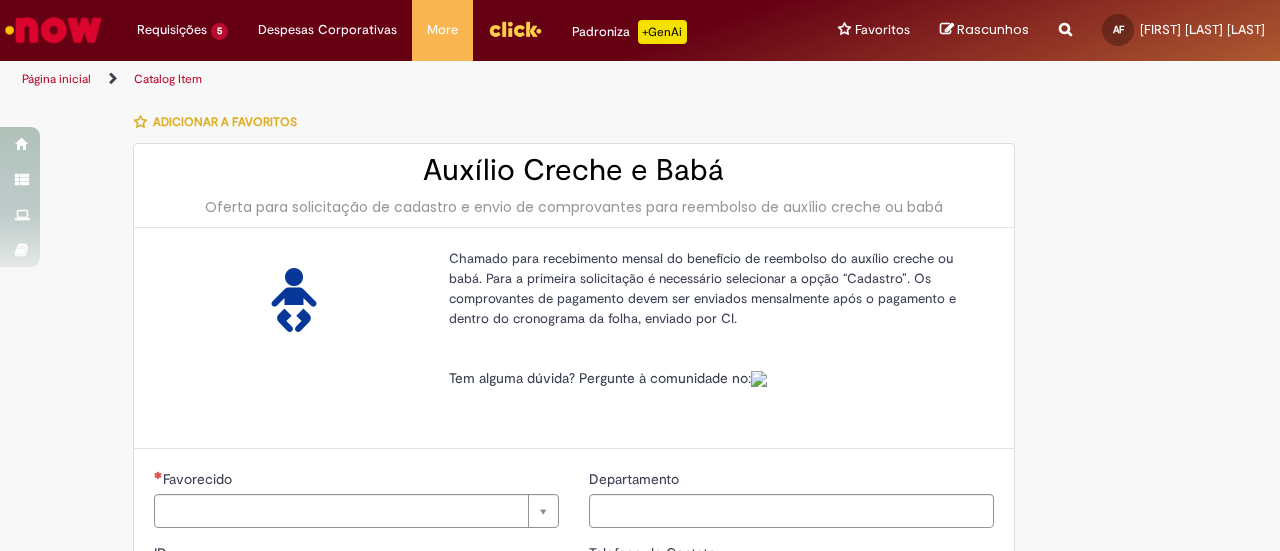 type on "**********" 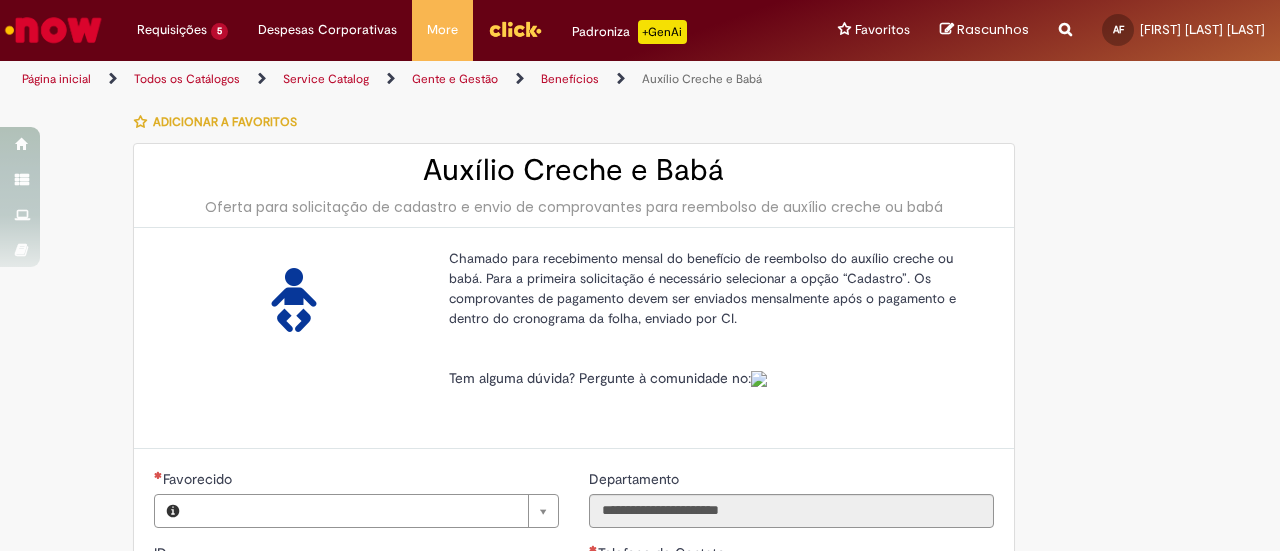 type on "**********" 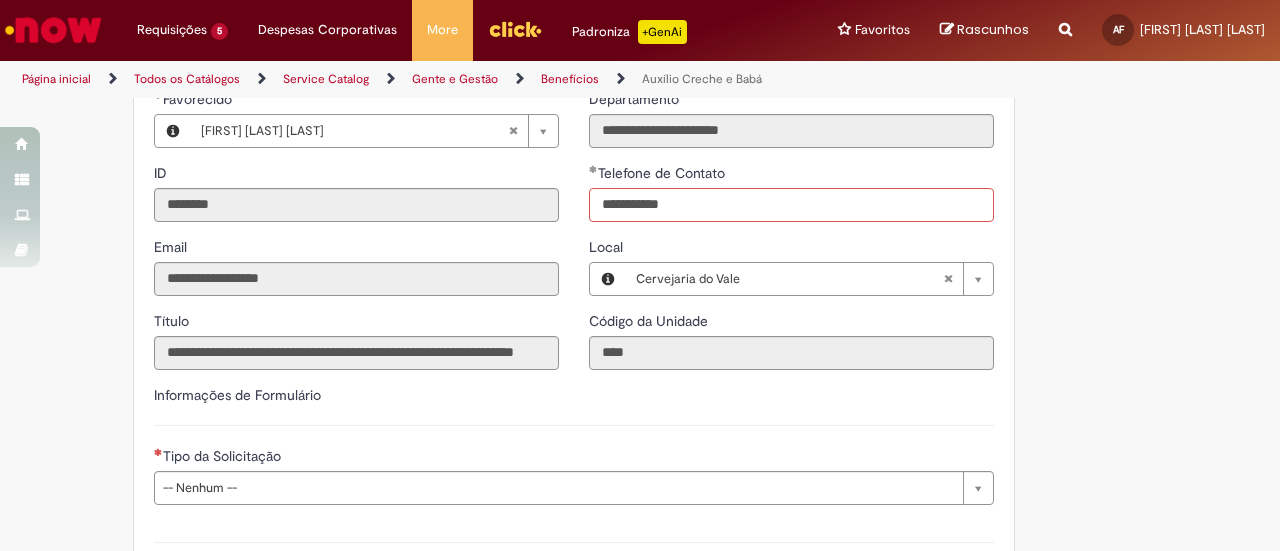 scroll, scrollTop: 480, scrollLeft: 0, axis: vertical 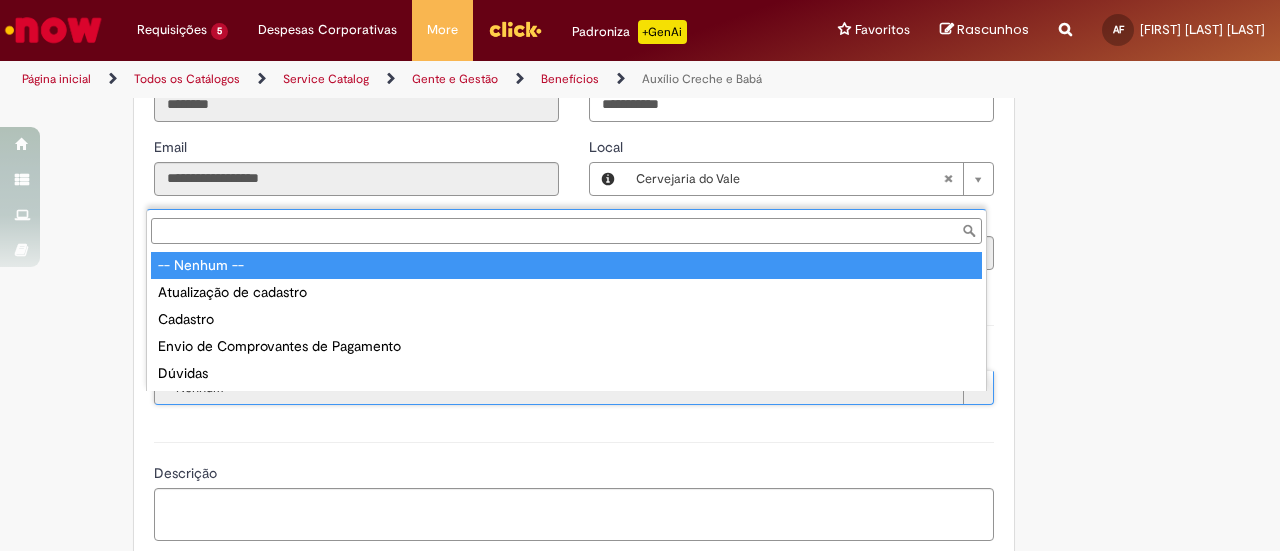 type on "**********" 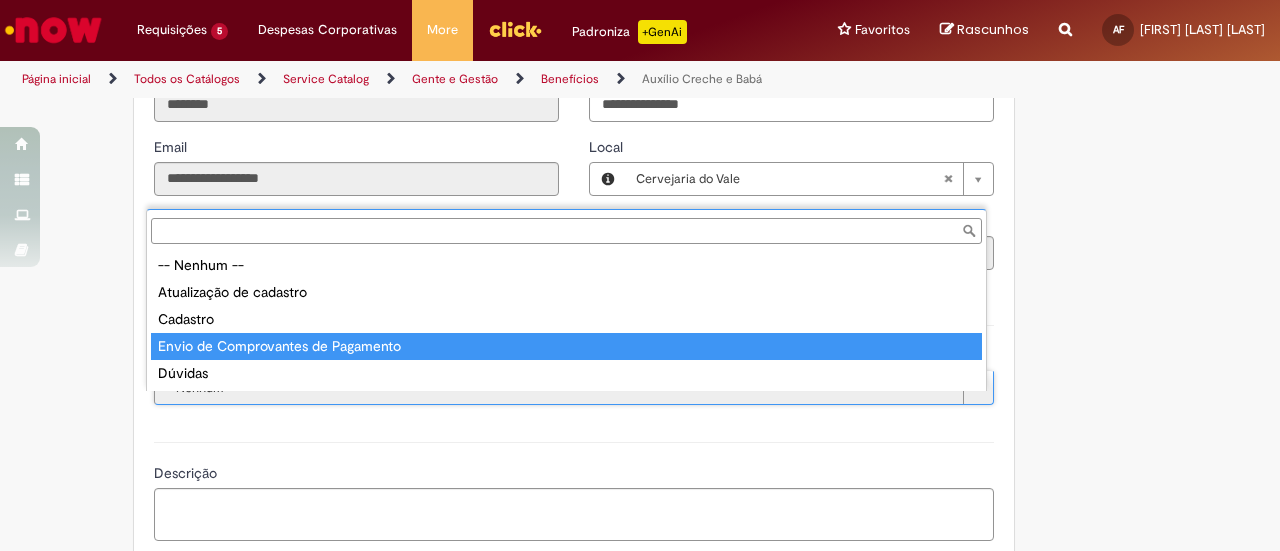 type on "**********" 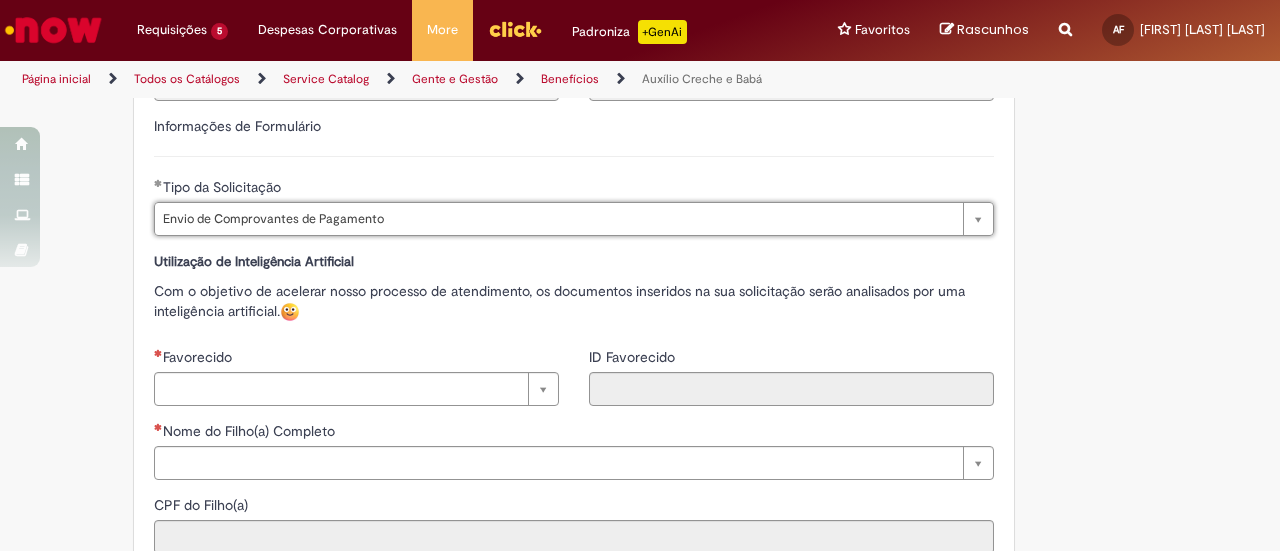 scroll, scrollTop: 680, scrollLeft: 0, axis: vertical 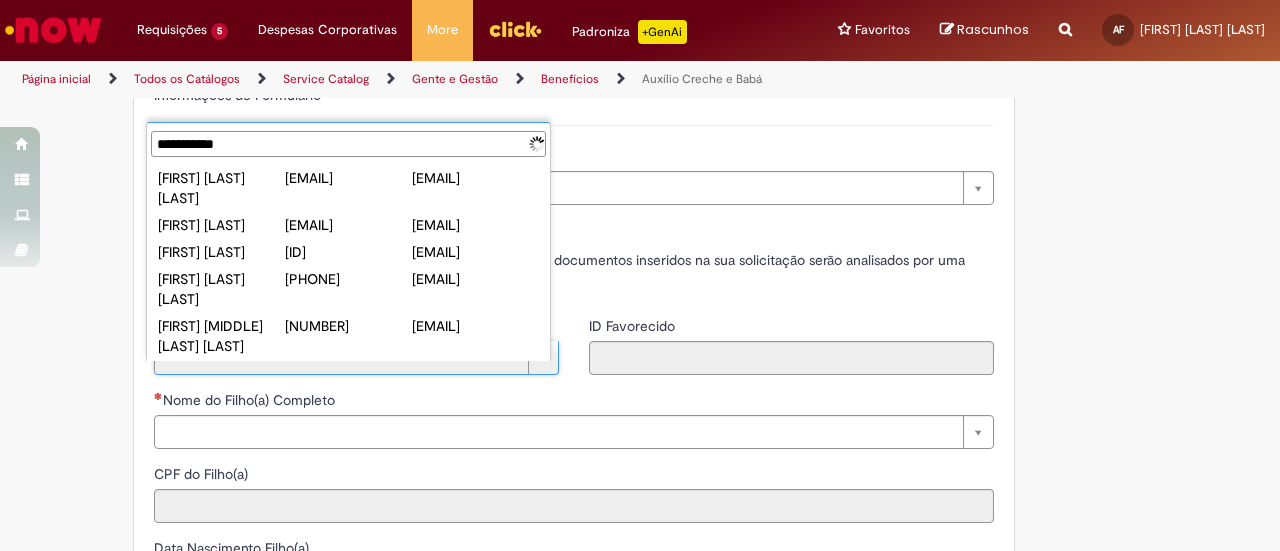 type on "**********" 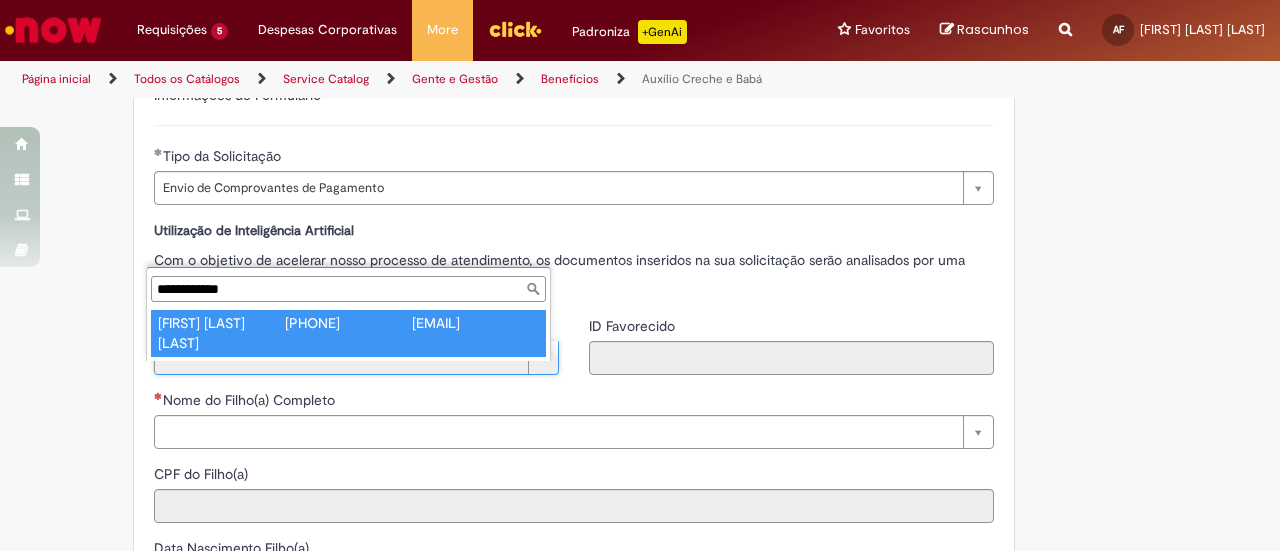 type on "**********" 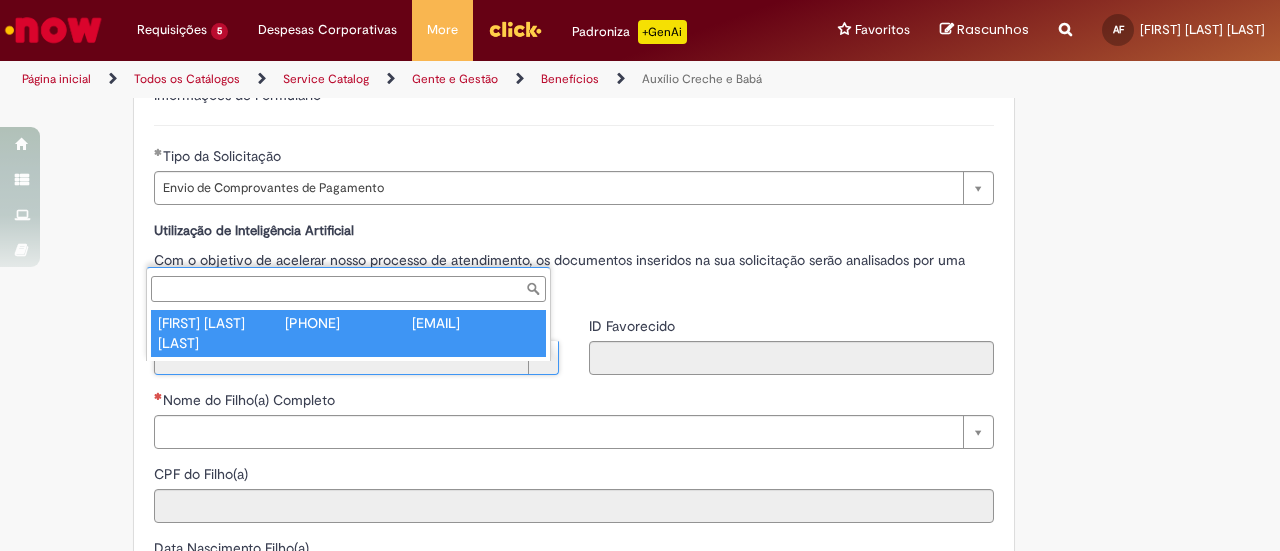 type on "********" 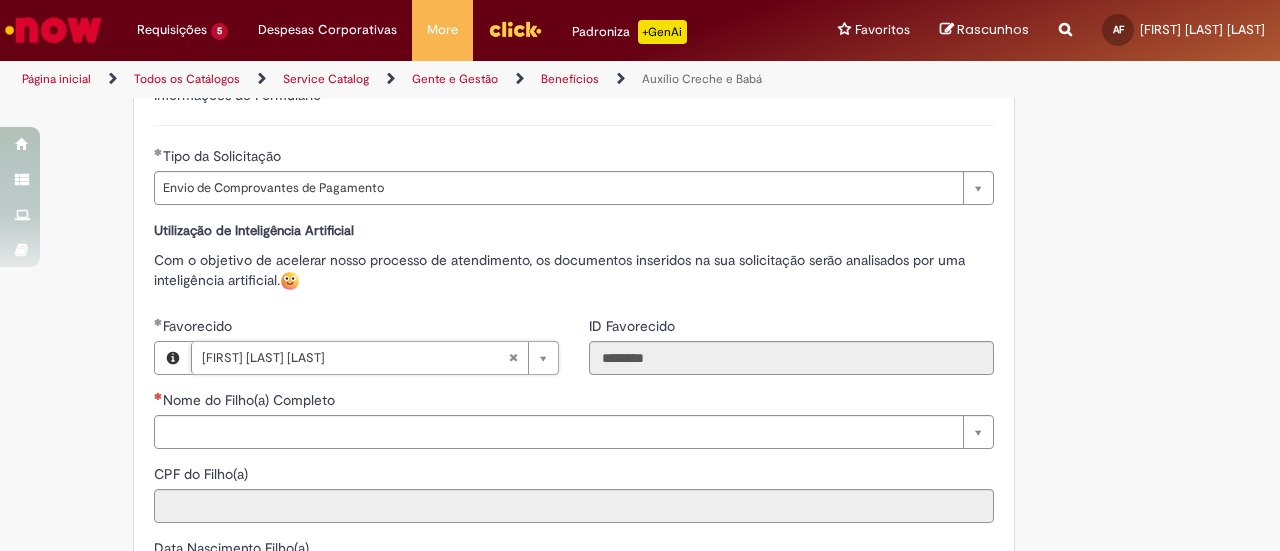 scroll, scrollTop: 780, scrollLeft: 0, axis: vertical 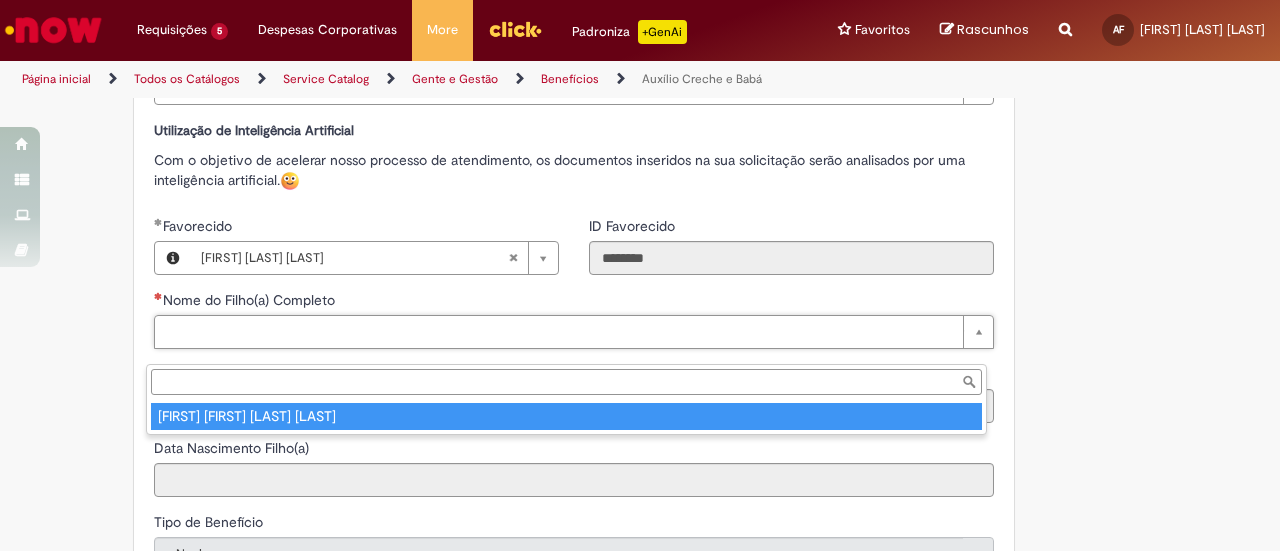 type on "**********" 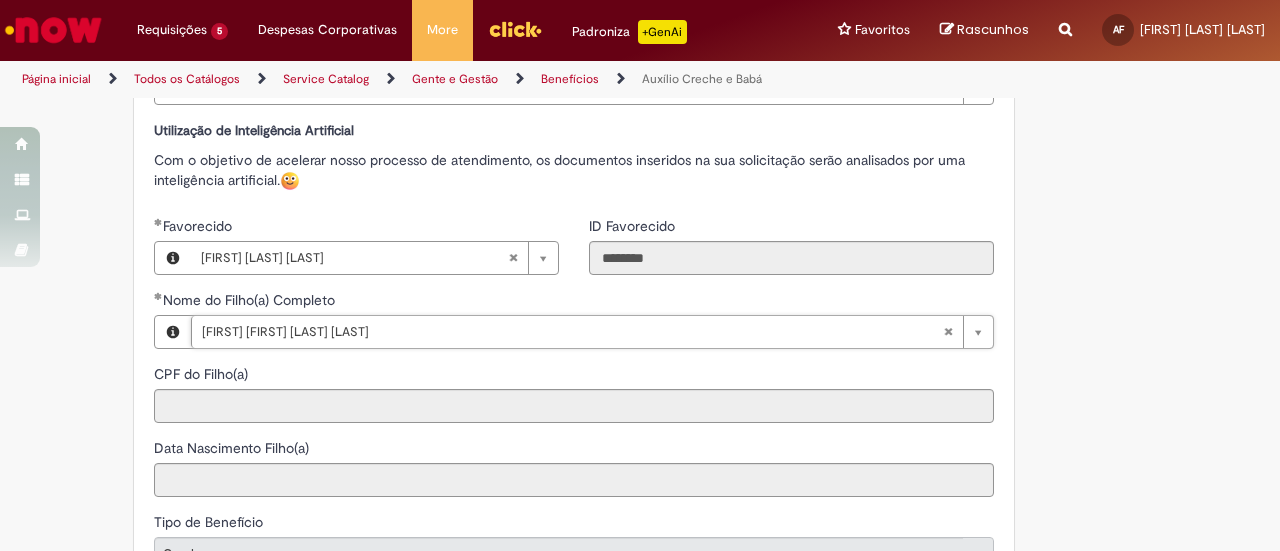 type on "**********" 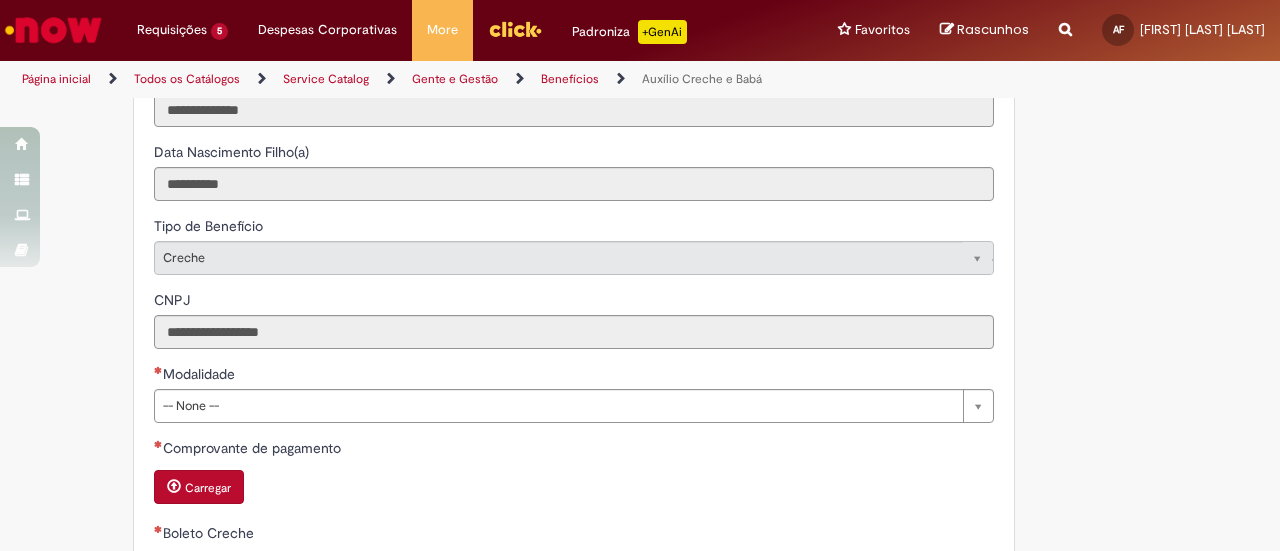 scroll, scrollTop: 1080, scrollLeft: 0, axis: vertical 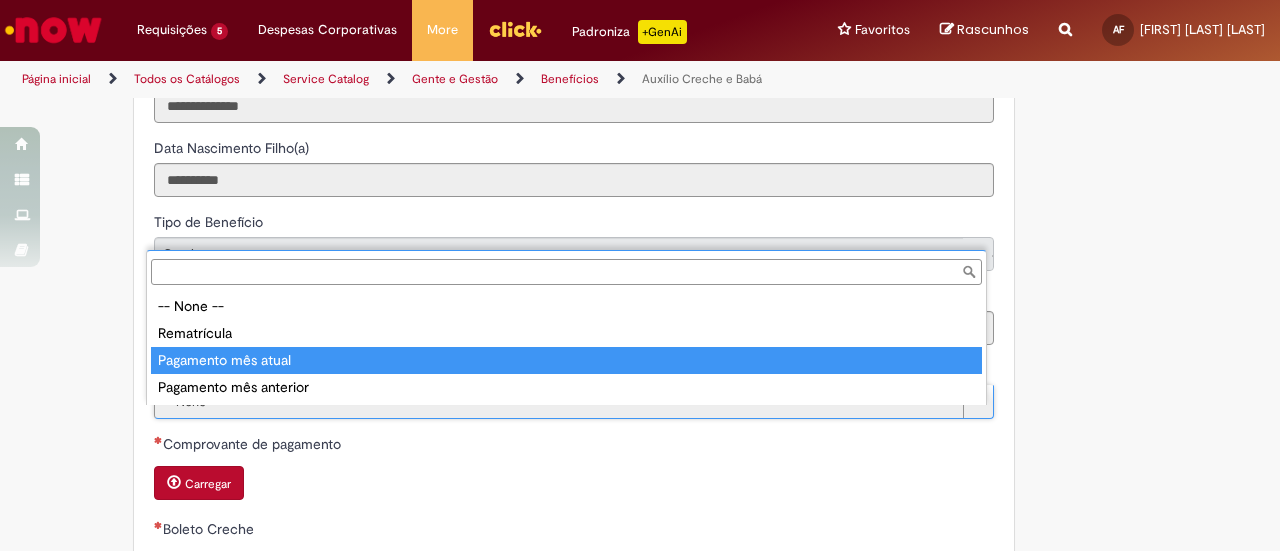 type on "**********" 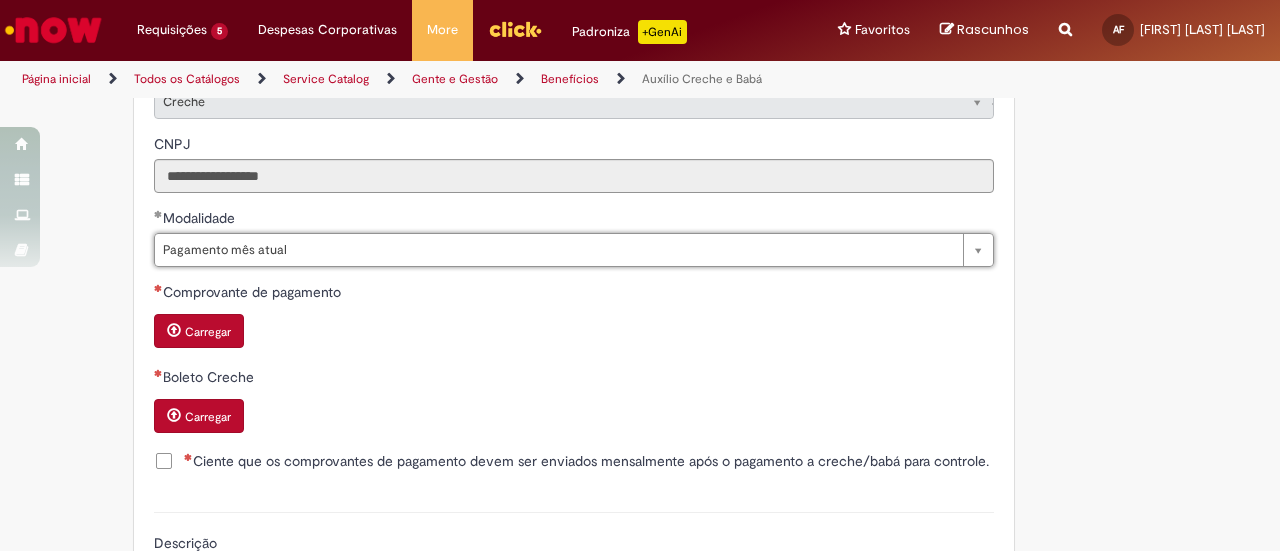 scroll, scrollTop: 1280, scrollLeft: 0, axis: vertical 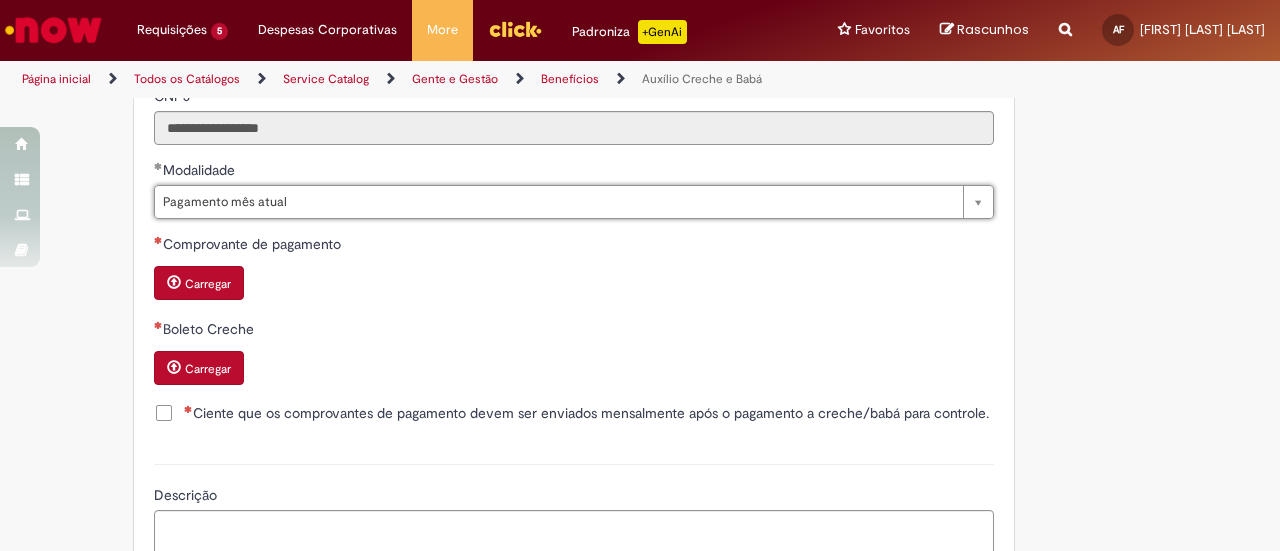 click on "Carregar" at bounding box center (208, 284) 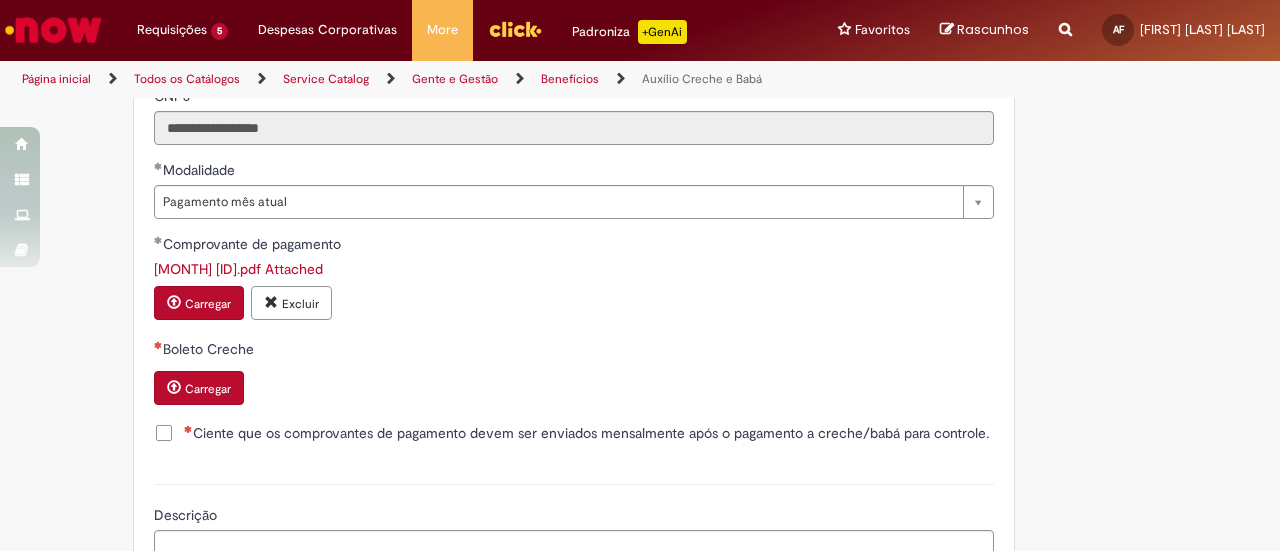 click on "Carregar" at bounding box center (199, 388) 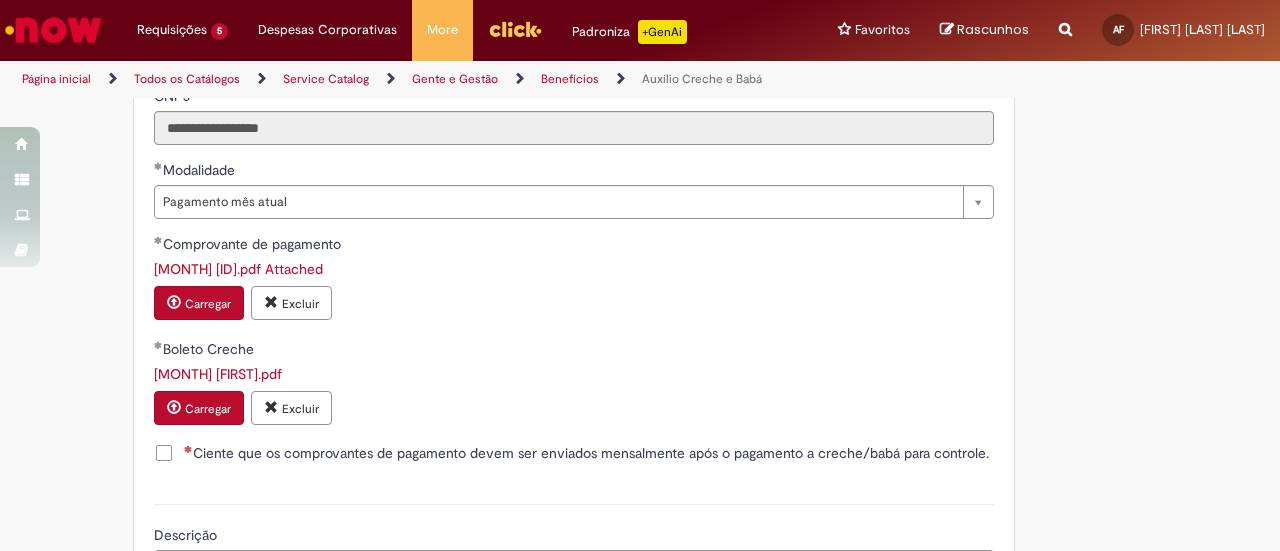 click on "Ciente que os comprovantes de pagamento devem ser enviados mensalmente após o pagamento a creche/babá para controle." at bounding box center (586, 453) 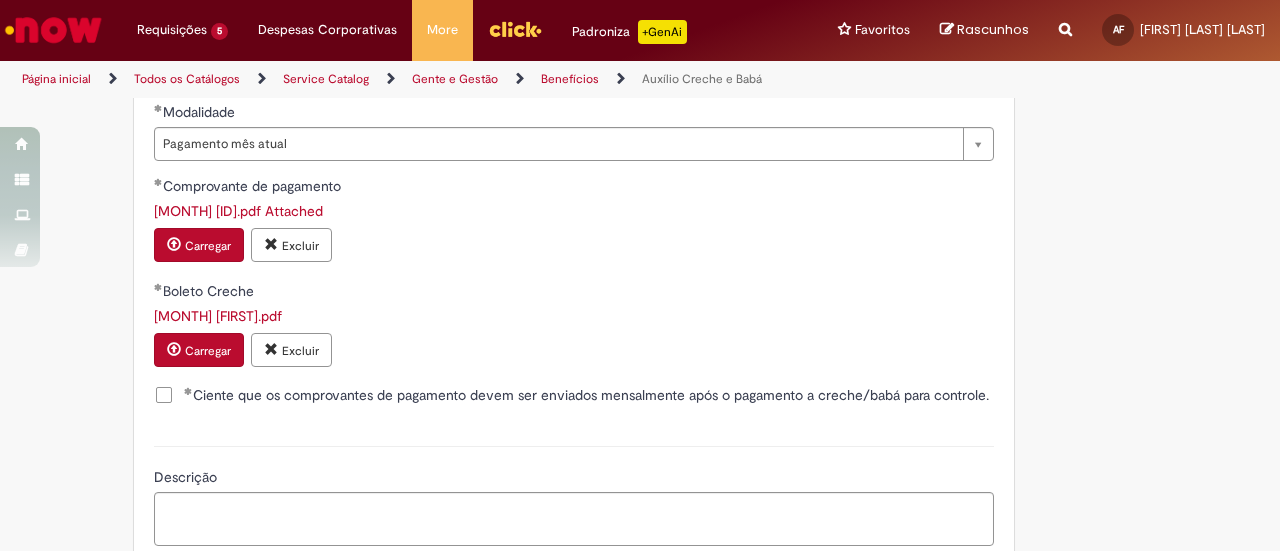 scroll, scrollTop: 1480, scrollLeft: 0, axis: vertical 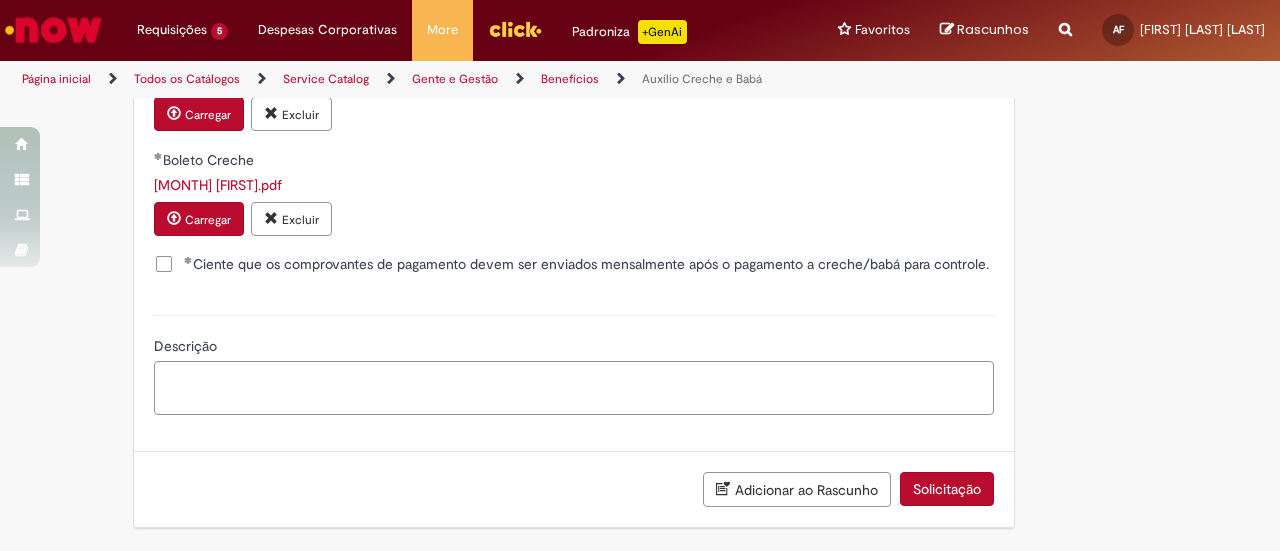click on "Descrição" at bounding box center [574, 387] 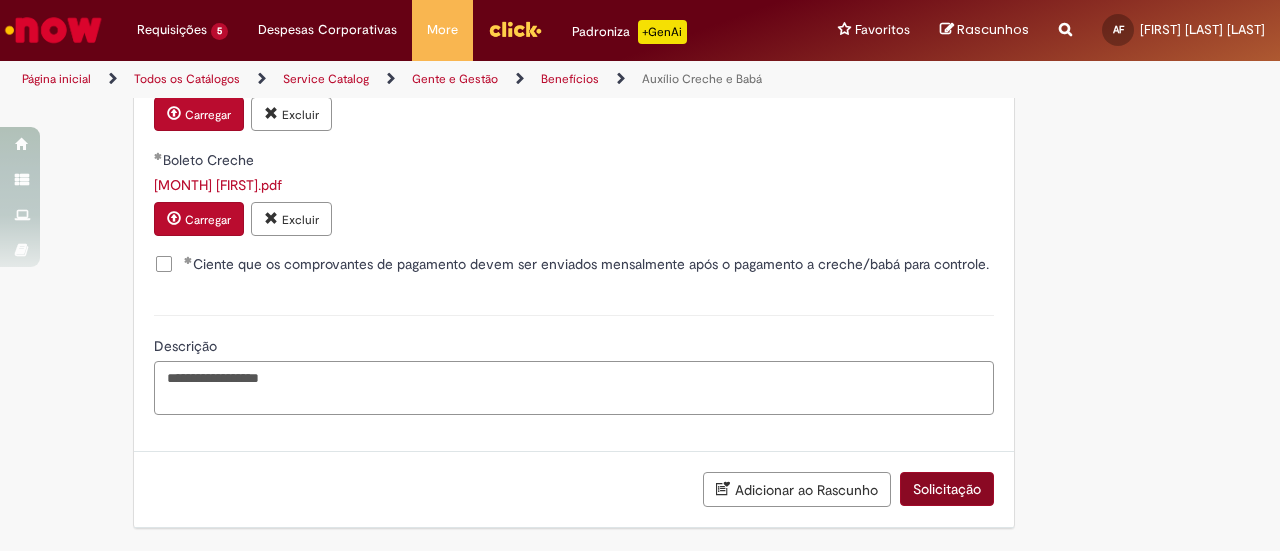 type on "**********" 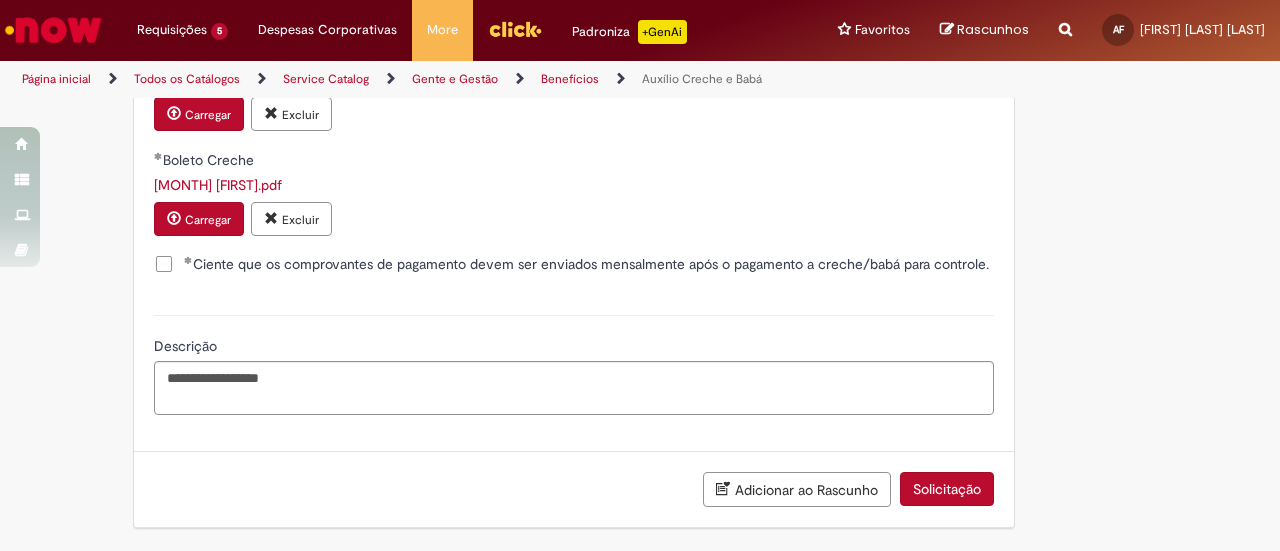 click on "Solicitação" at bounding box center (947, 489) 